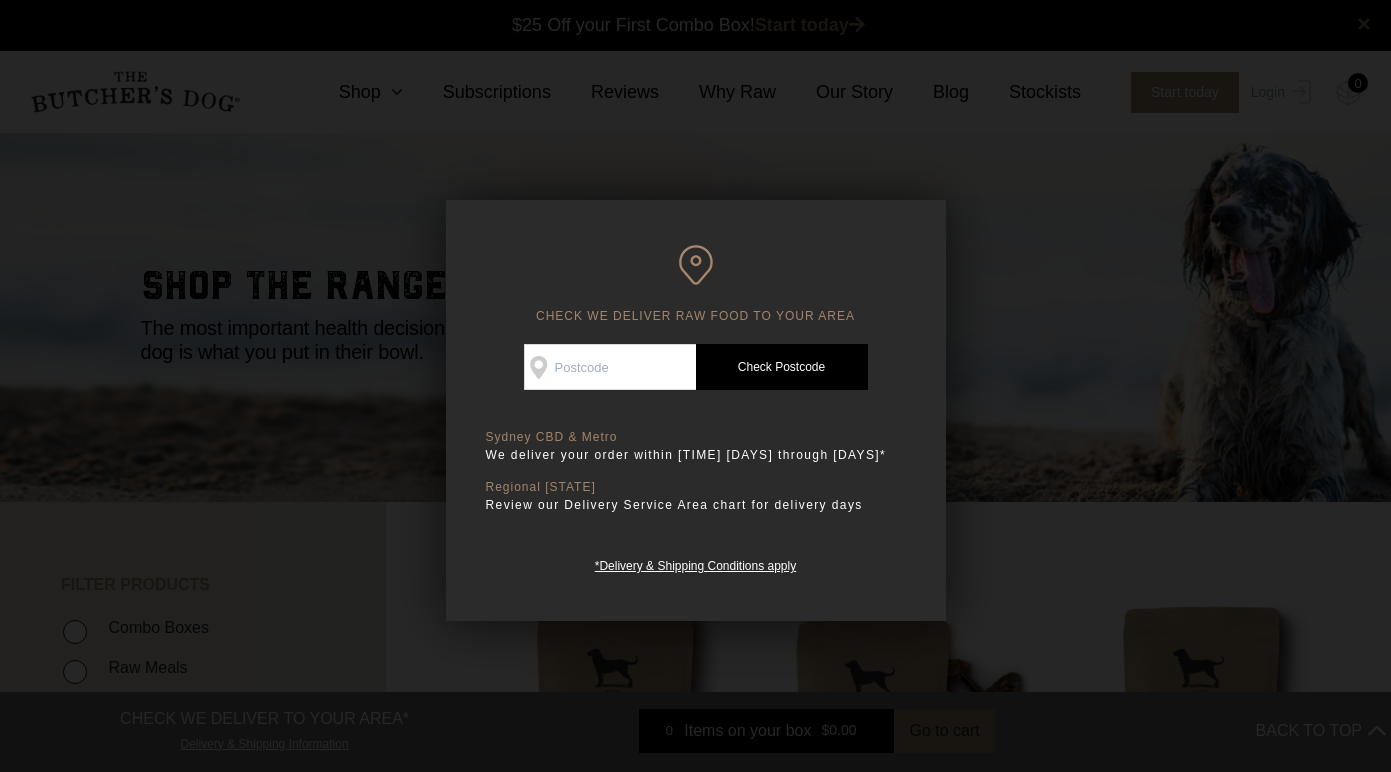 scroll, scrollTop: 1, scrollLeft: 0, axis: vertical 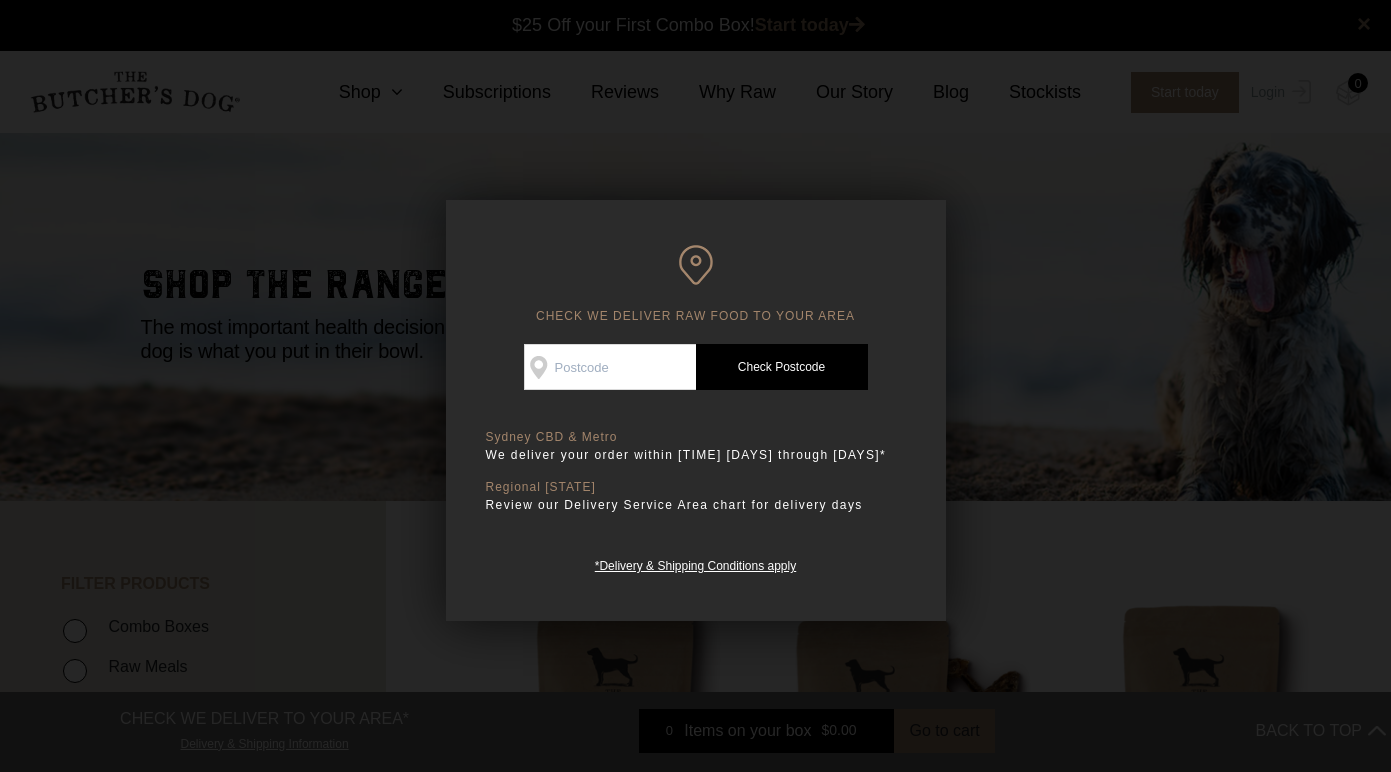 click on "Check Availability At" at bounding box center [610, 367] 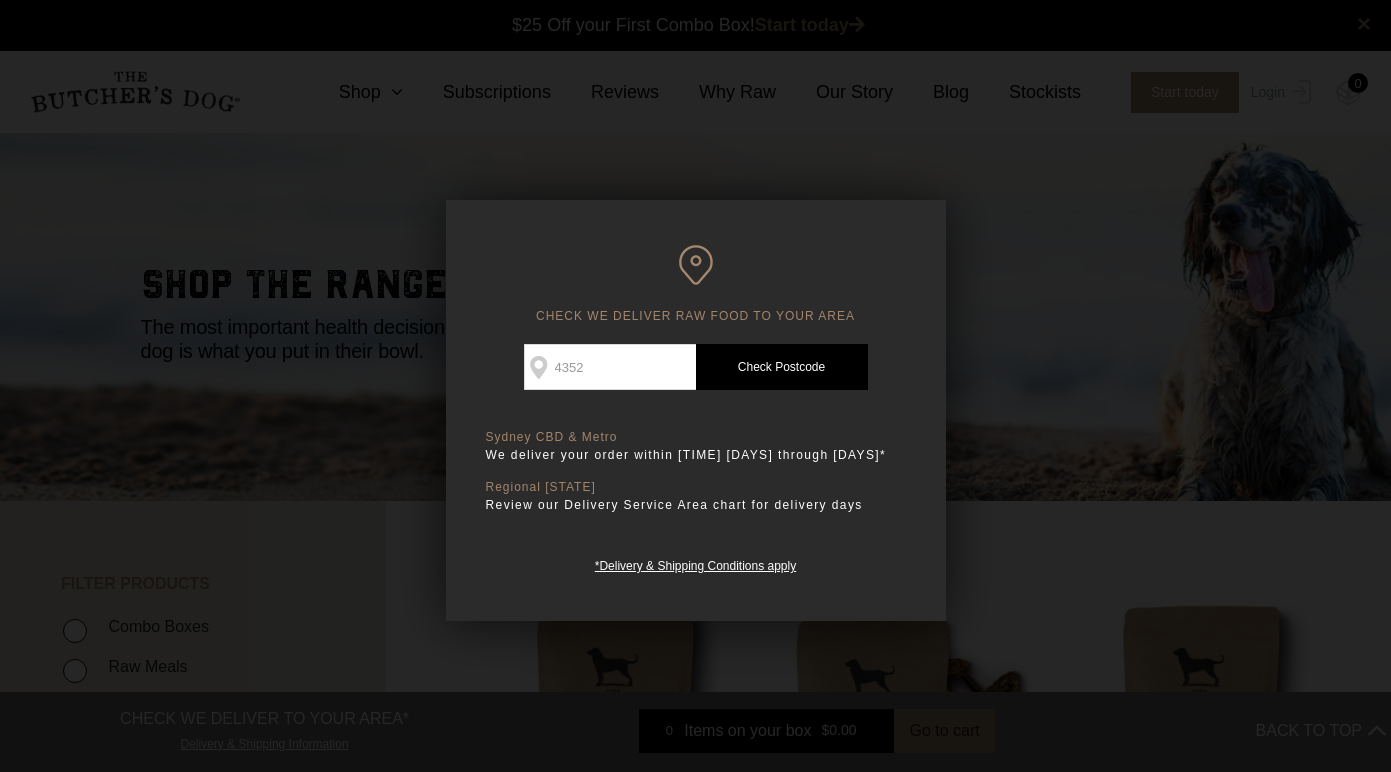 type on "4352" 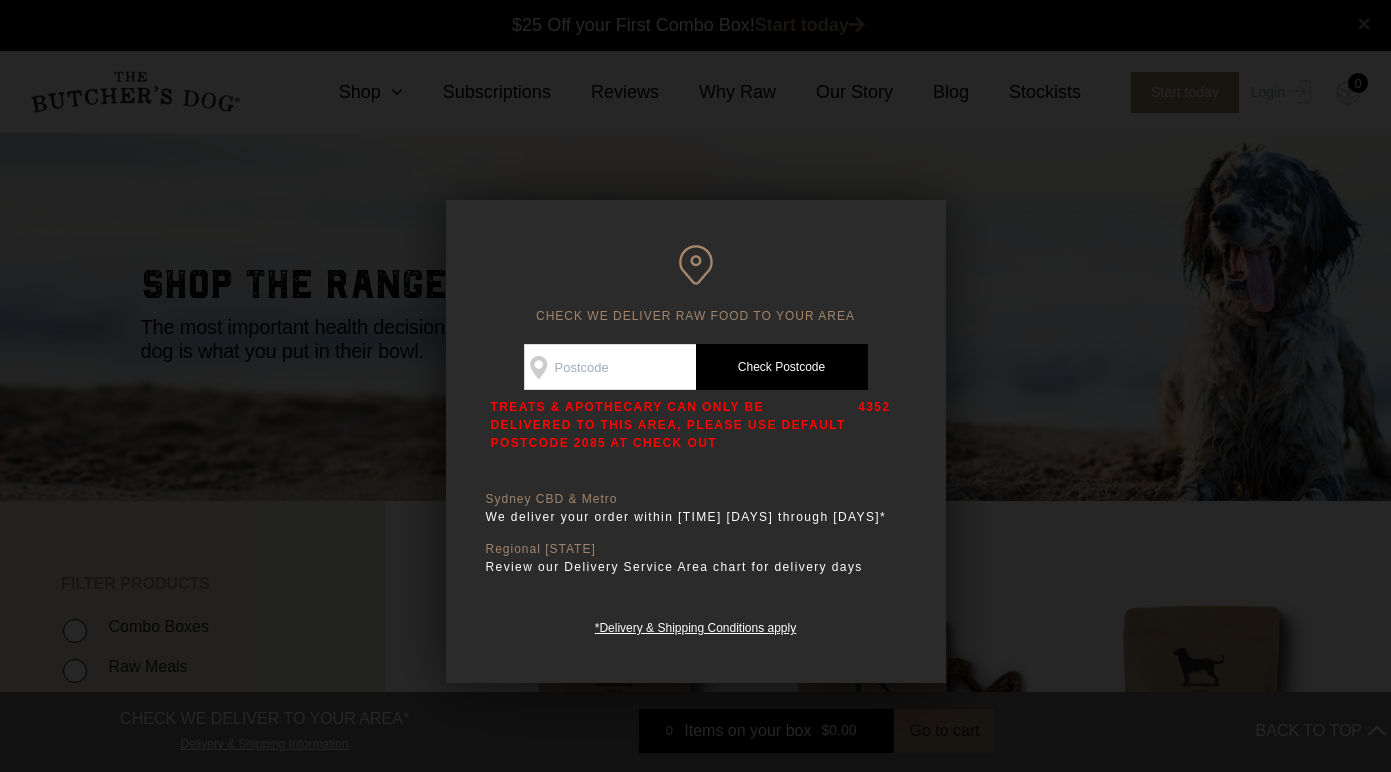 click at bounding box center [695, 386] 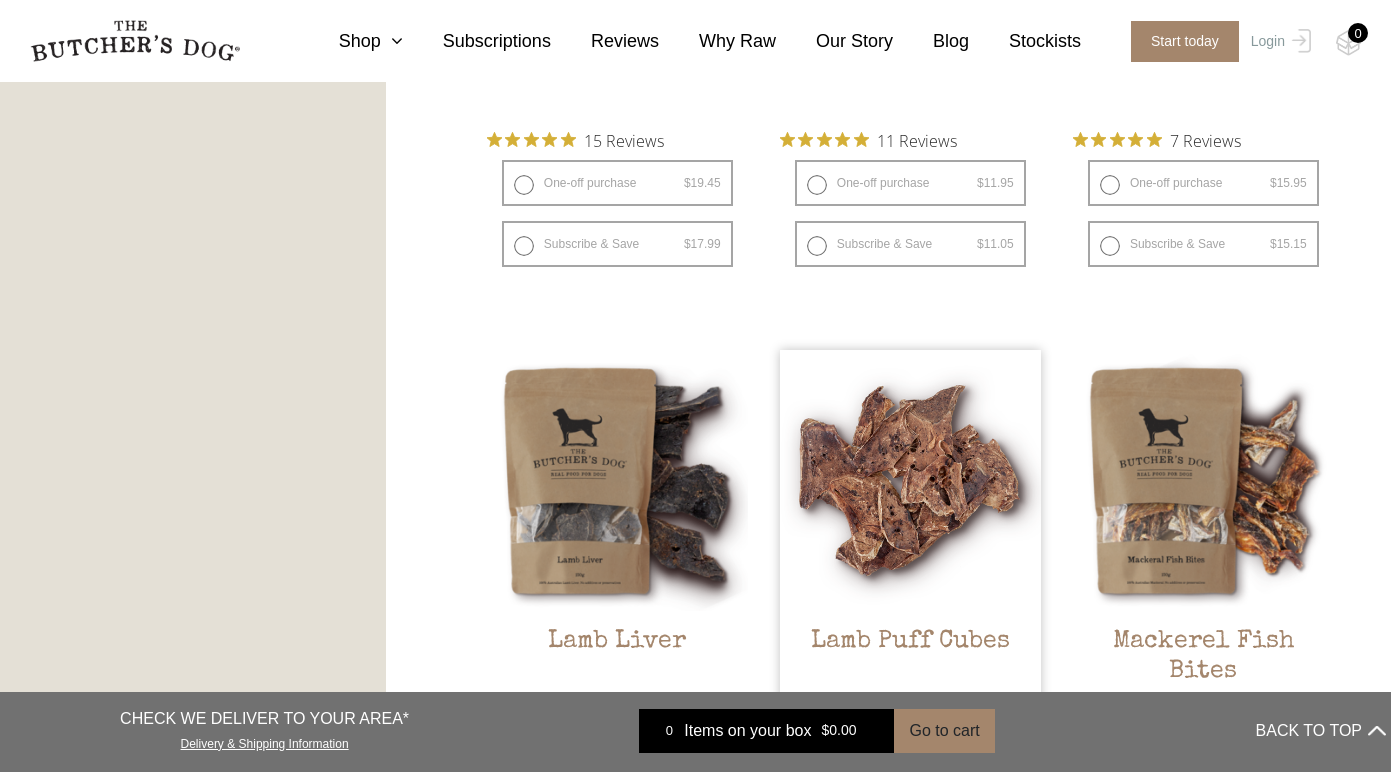 scroll, scrollTop: 2052, scrollLeft: 0, axis: vertical 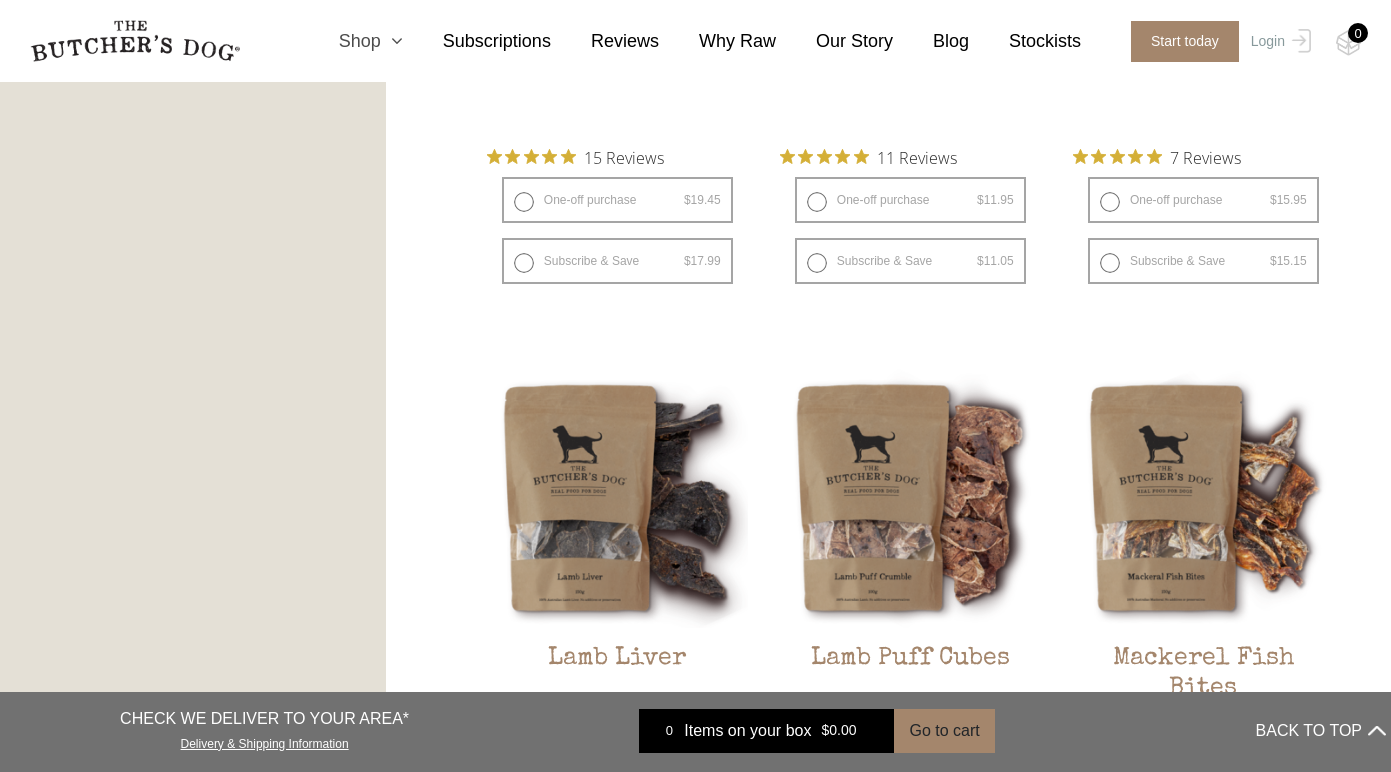 click at bounding box center (392, 41) 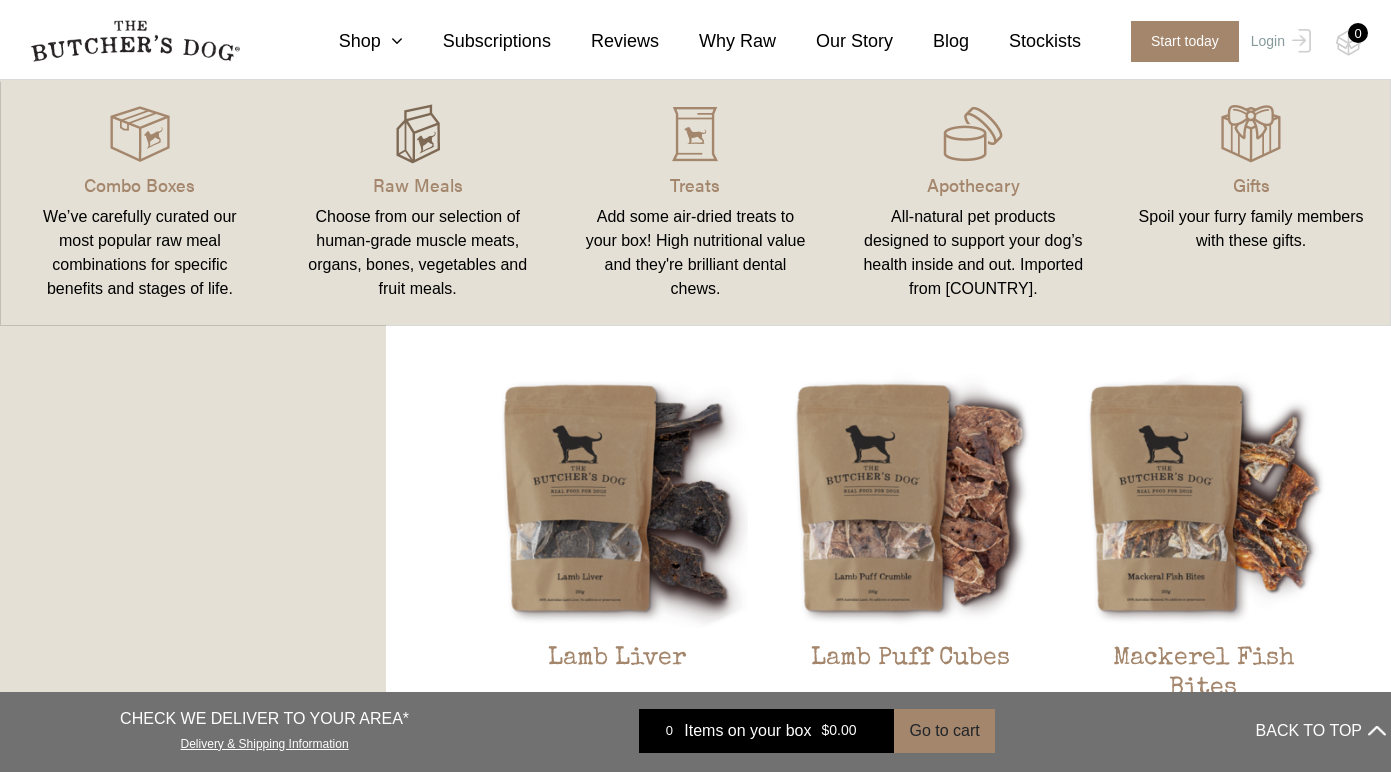 click at bounding box center (418, 134) 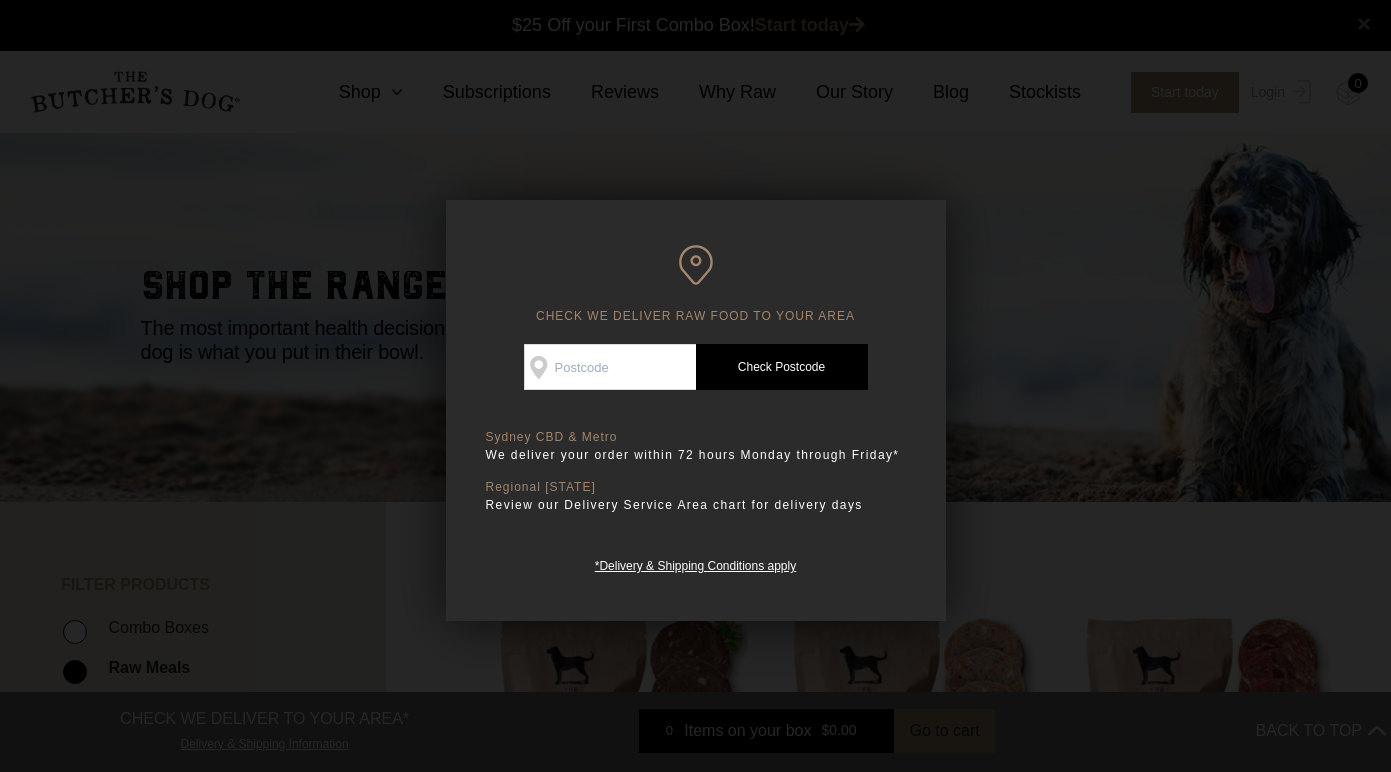 scroll, scrollTop: 0, scrollLeft: 0, axis: both 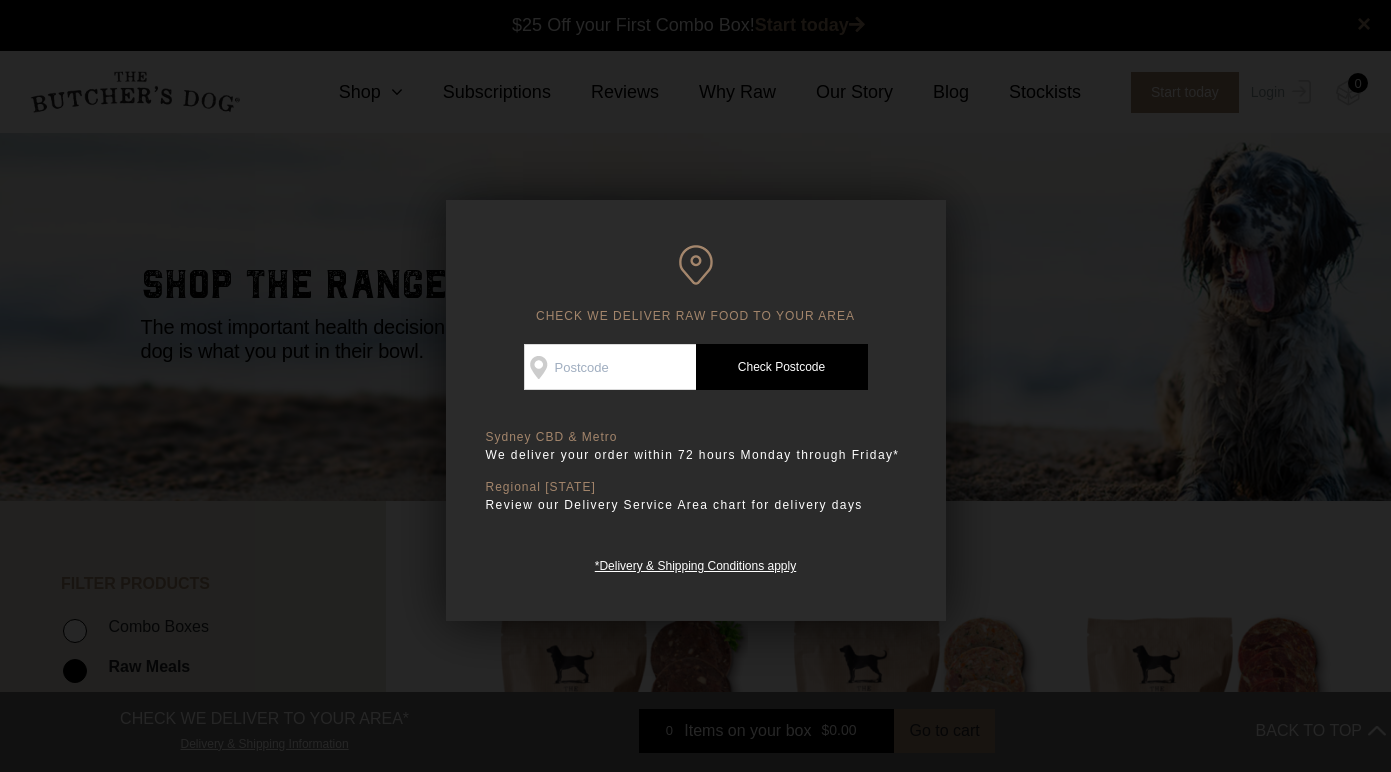 click at bounding box center (695, 386) 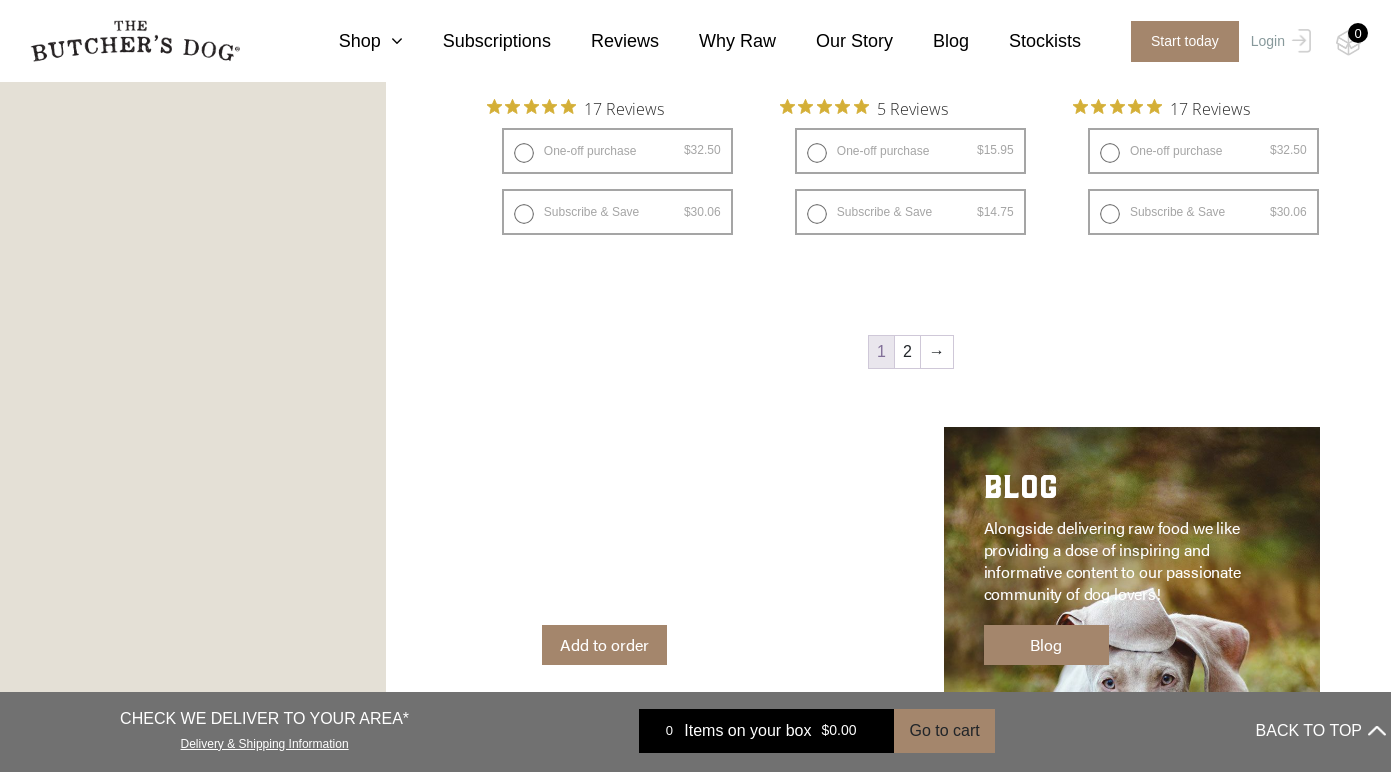 scroll, scrollTop: 2708, scrollLeft: 0, axis: vertical 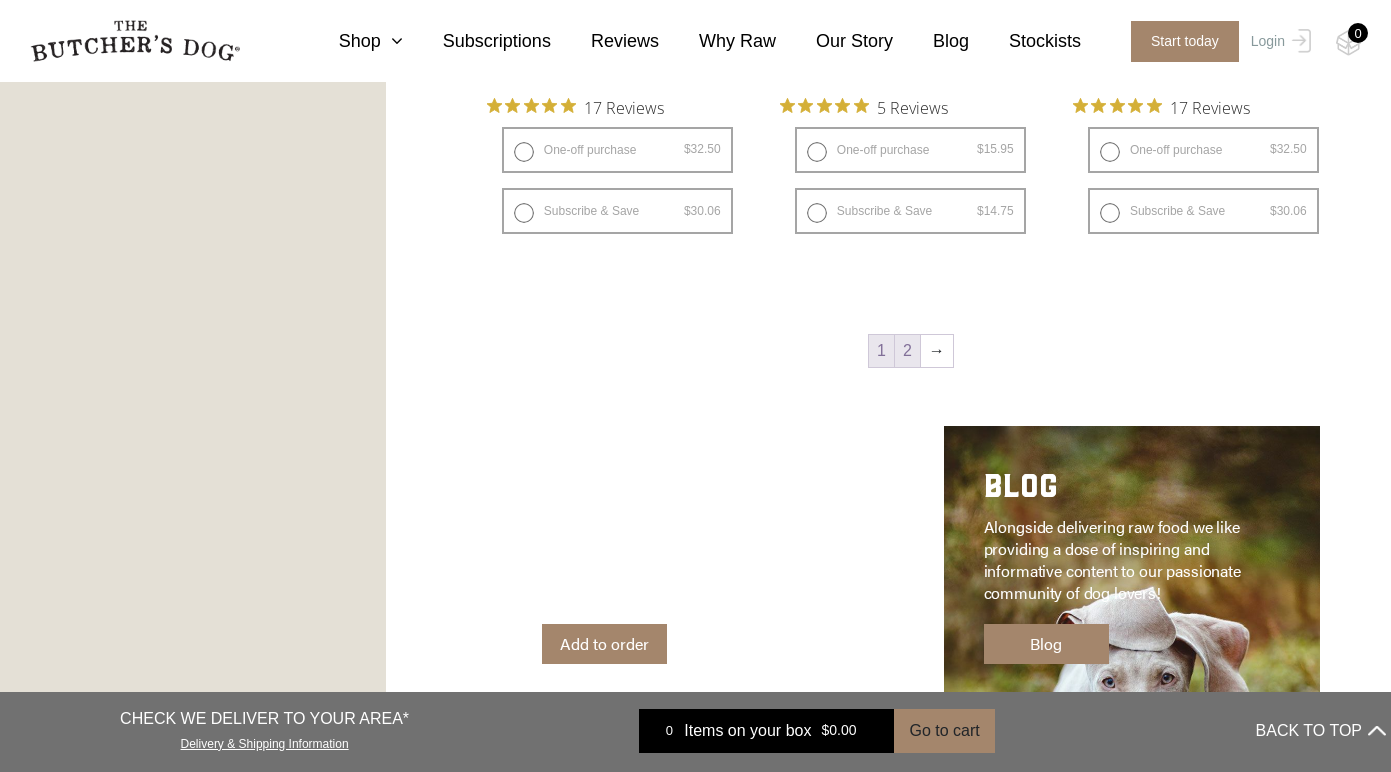 click on "2" at bounding box center [907, 351] 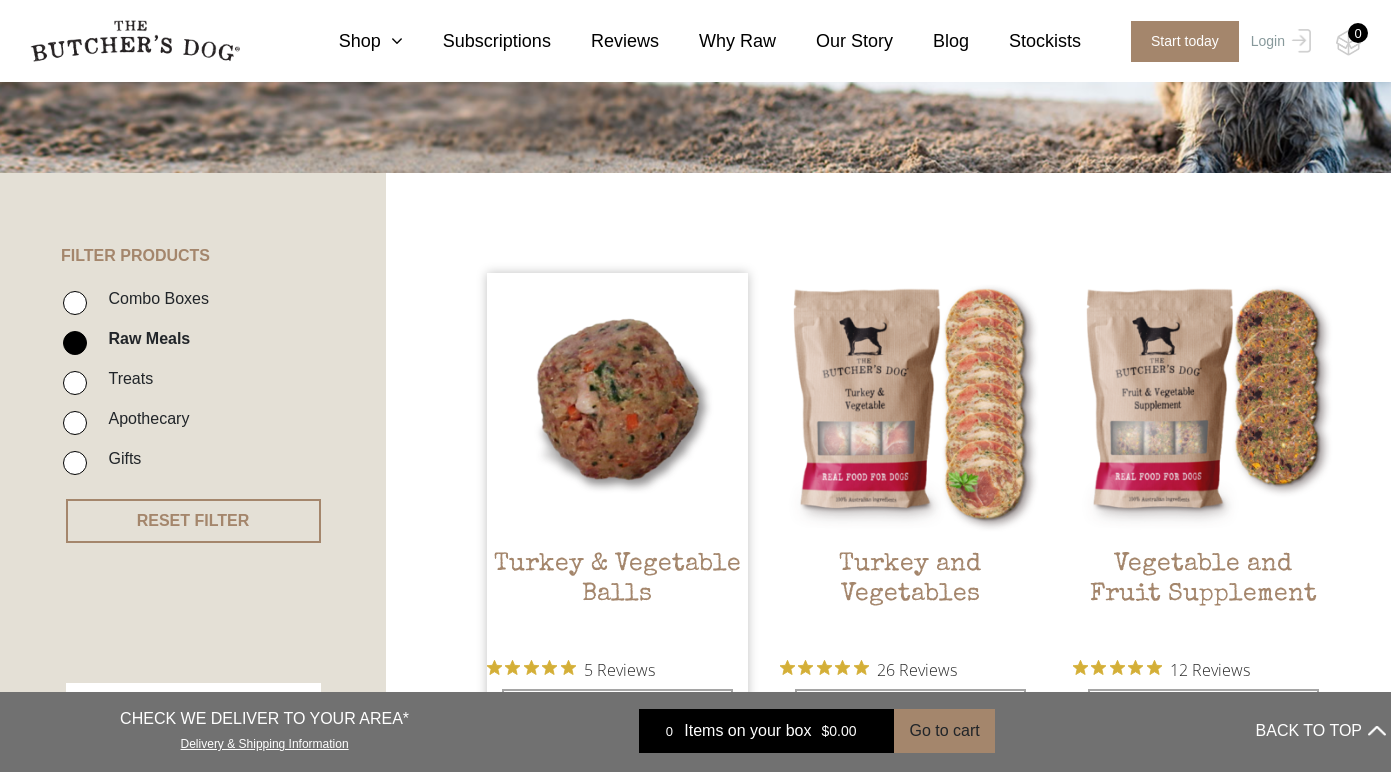 scroll, scrollTop: 330, scrollLeft: 0, axis: vertical 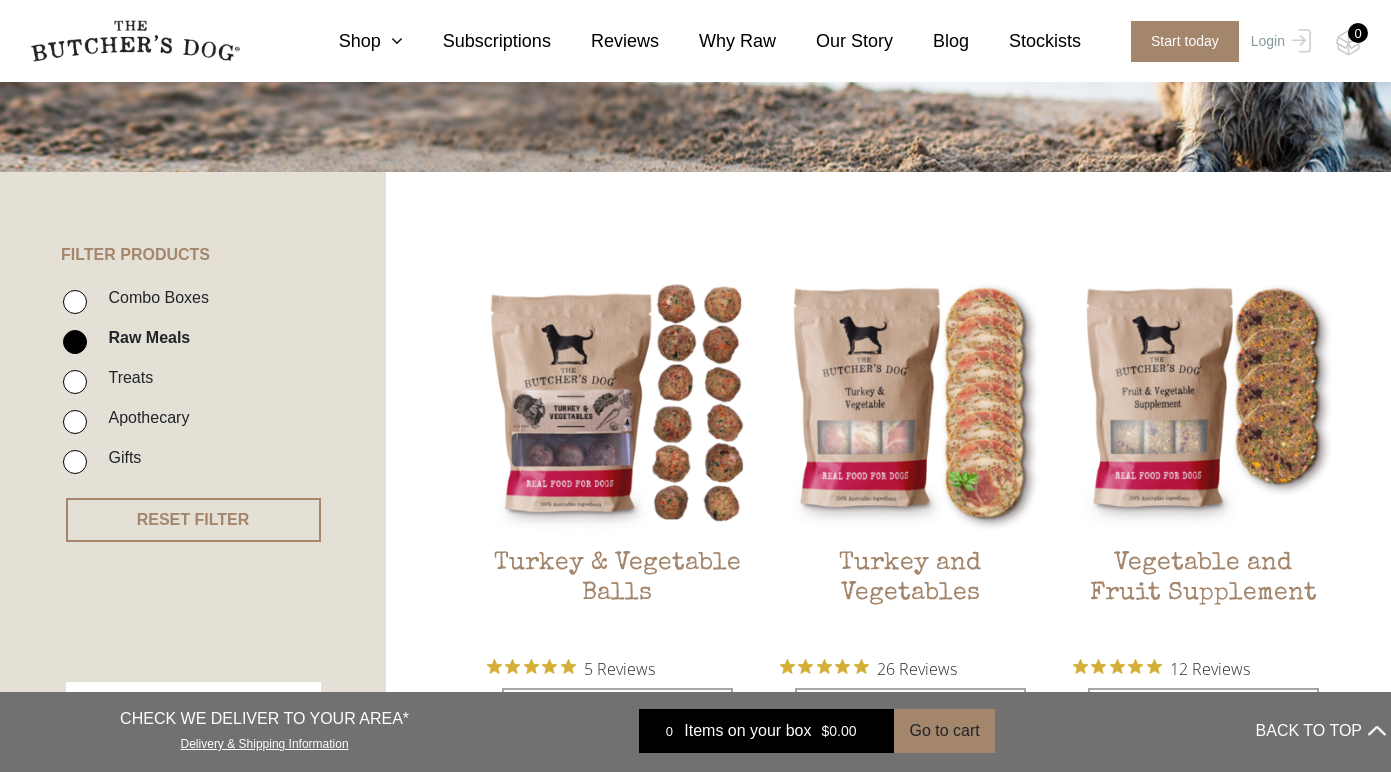 click on "Apothecary" at bounding box center [143, 417] 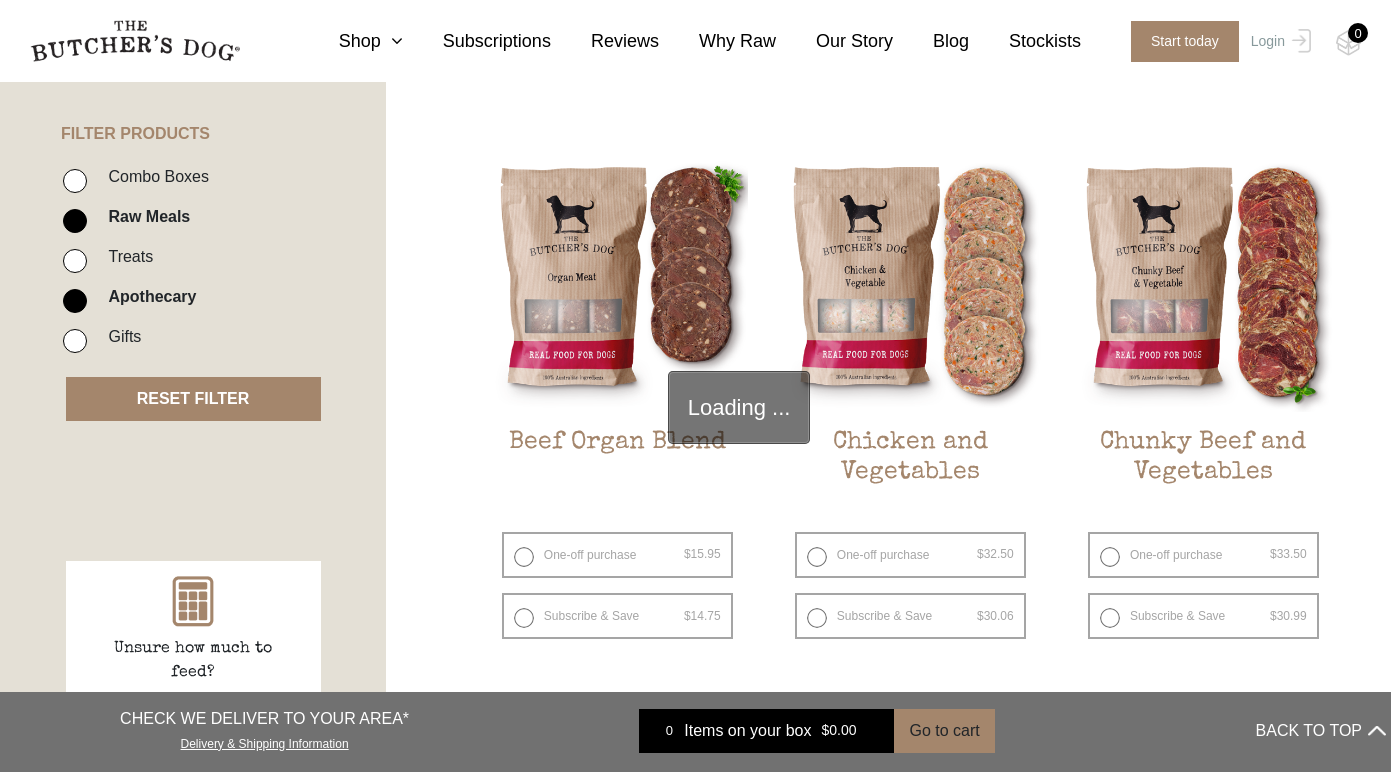 scroll, scrollTop: 452, scrollLeft: 0, axis: vertical 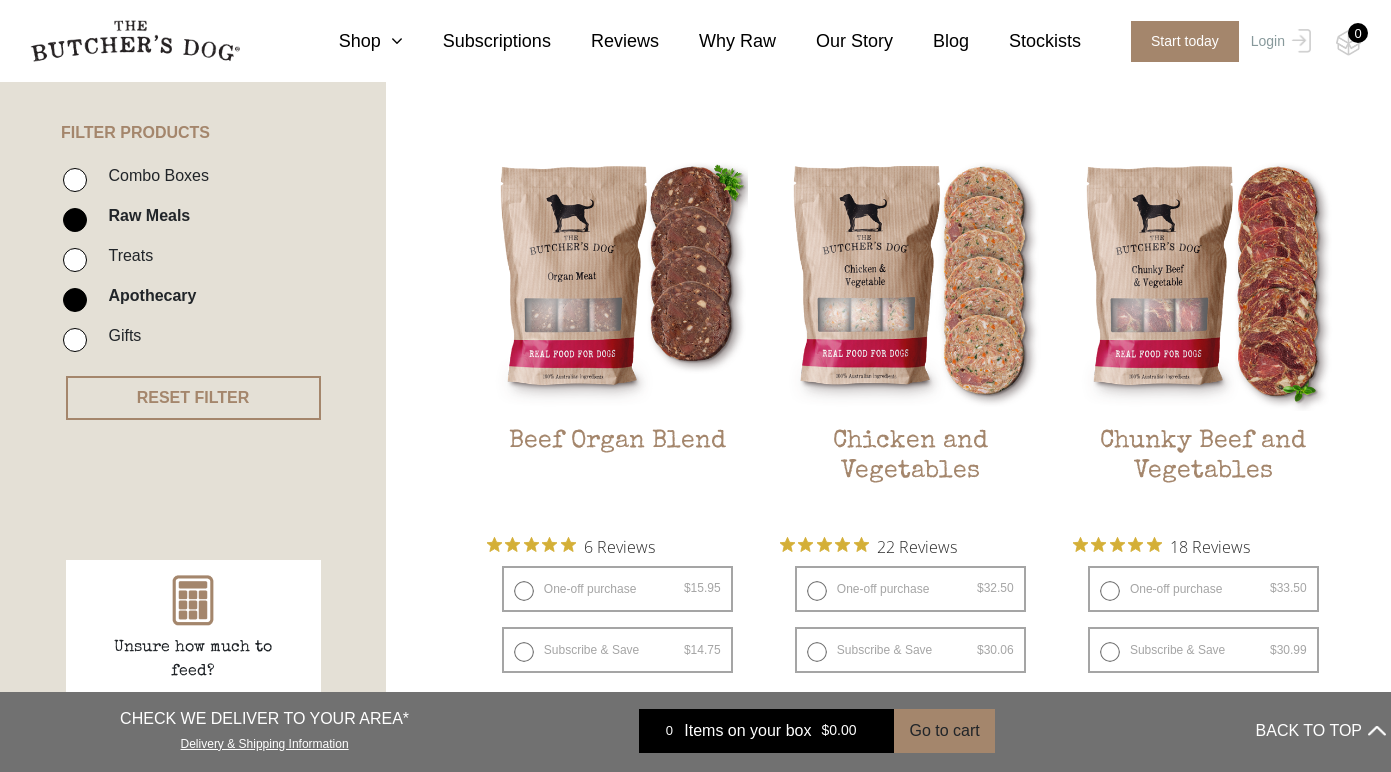 click on "Raw Meals" at bounding box center (75, 220) 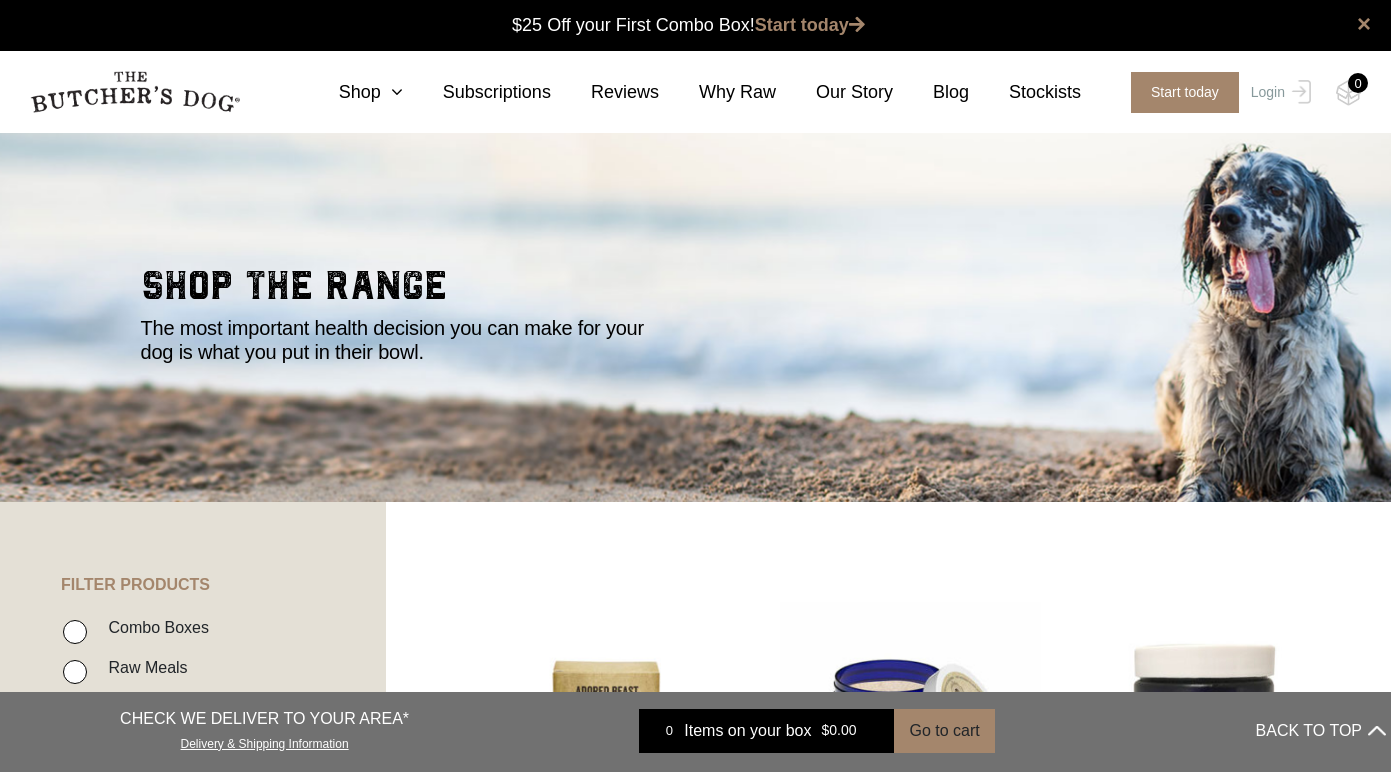 scroll, scrollTop: 0, scrollLeft: 0, axis: both 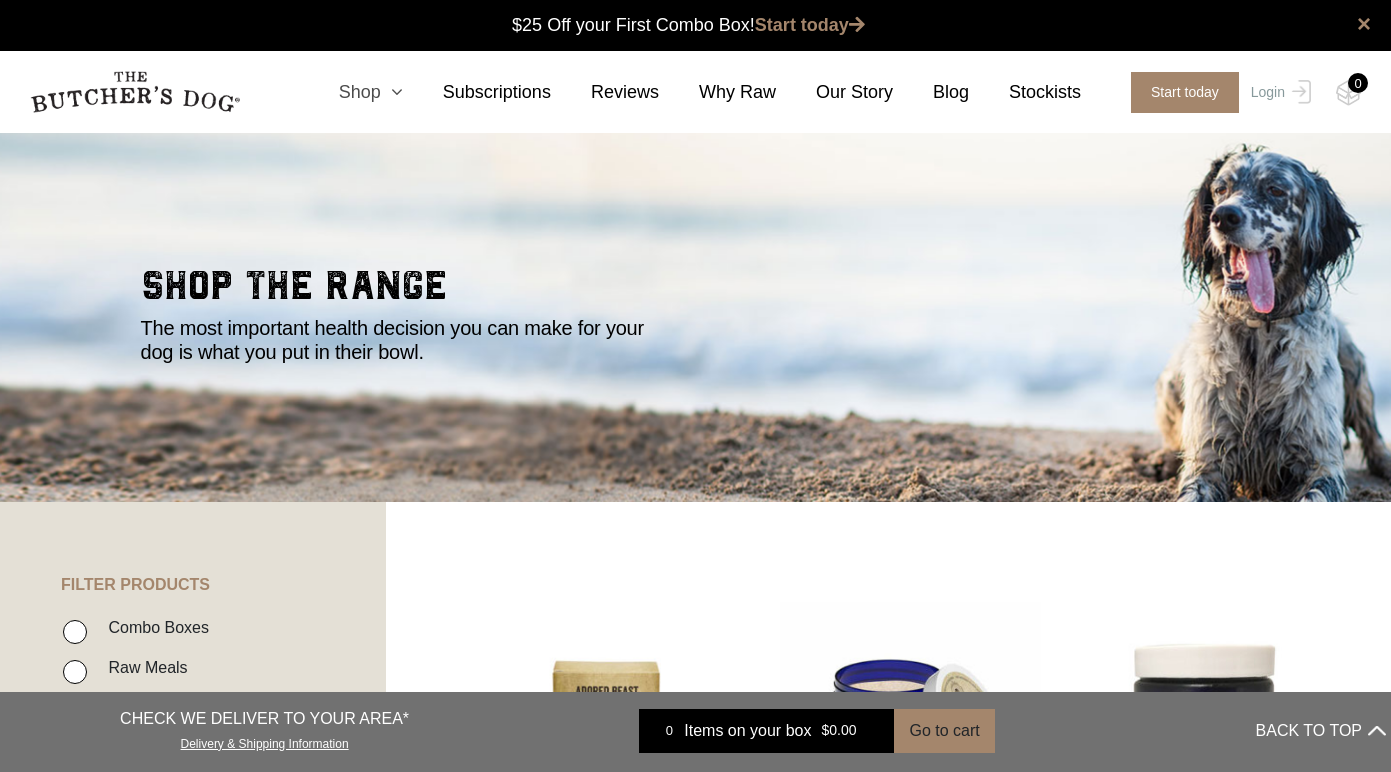 click at bounding box center (392, 92) 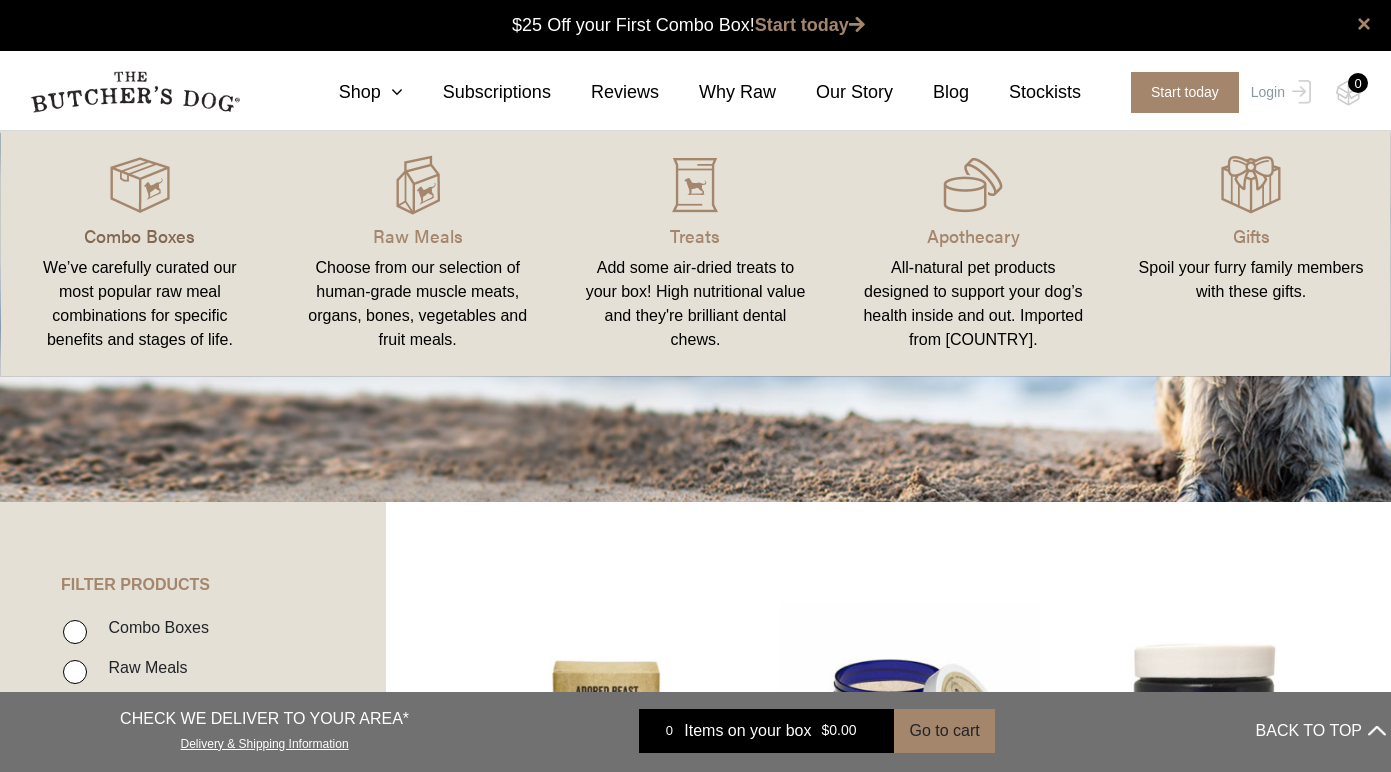 click on "Combo Boxes" at bounding box center (140, 235) 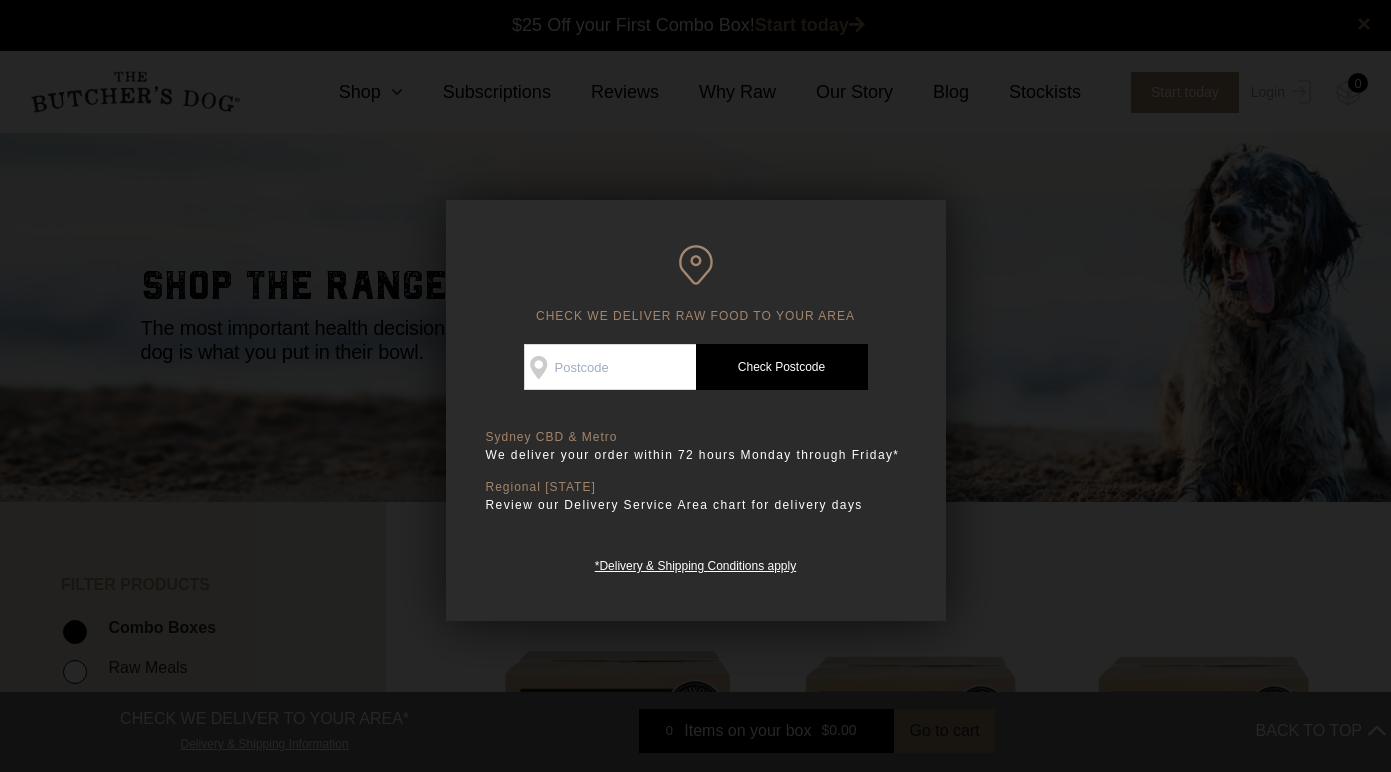 scroll, scrollTop: 0, scrollLeft: 0, axis: both 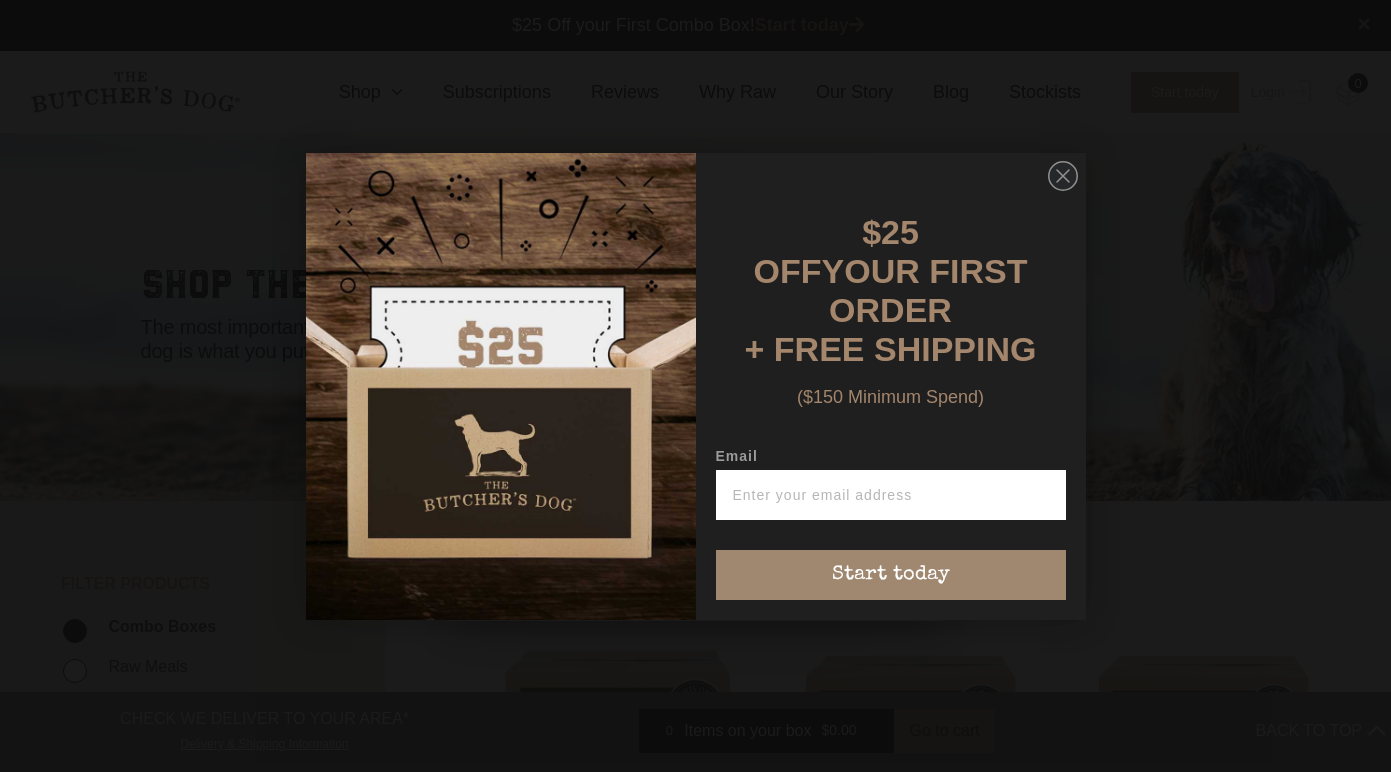 click on "Close dialog $25 OFF  YOUR FIRST ORDER  + FREE SHIPPING
($150 Minimum Spend) Email Start today Submit" at bounding box center [696, 386] 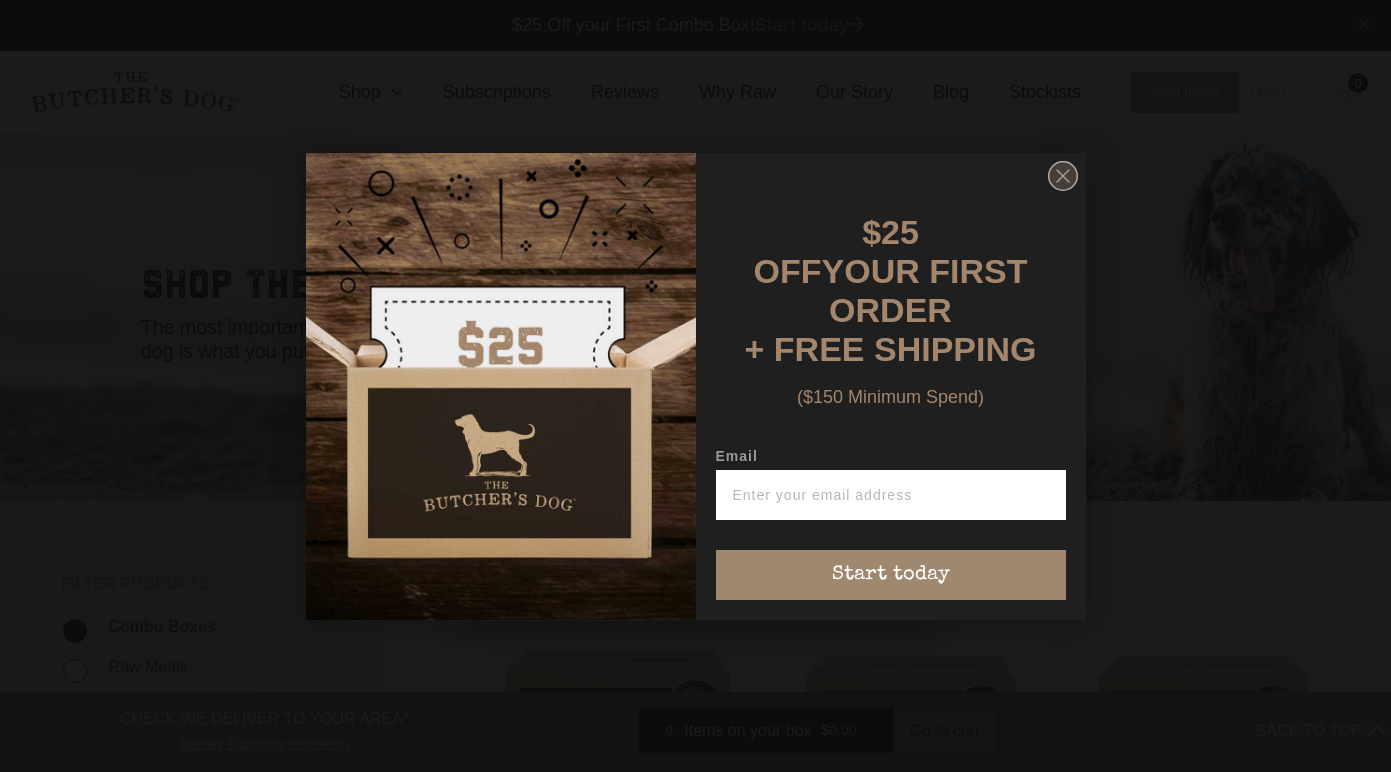 click 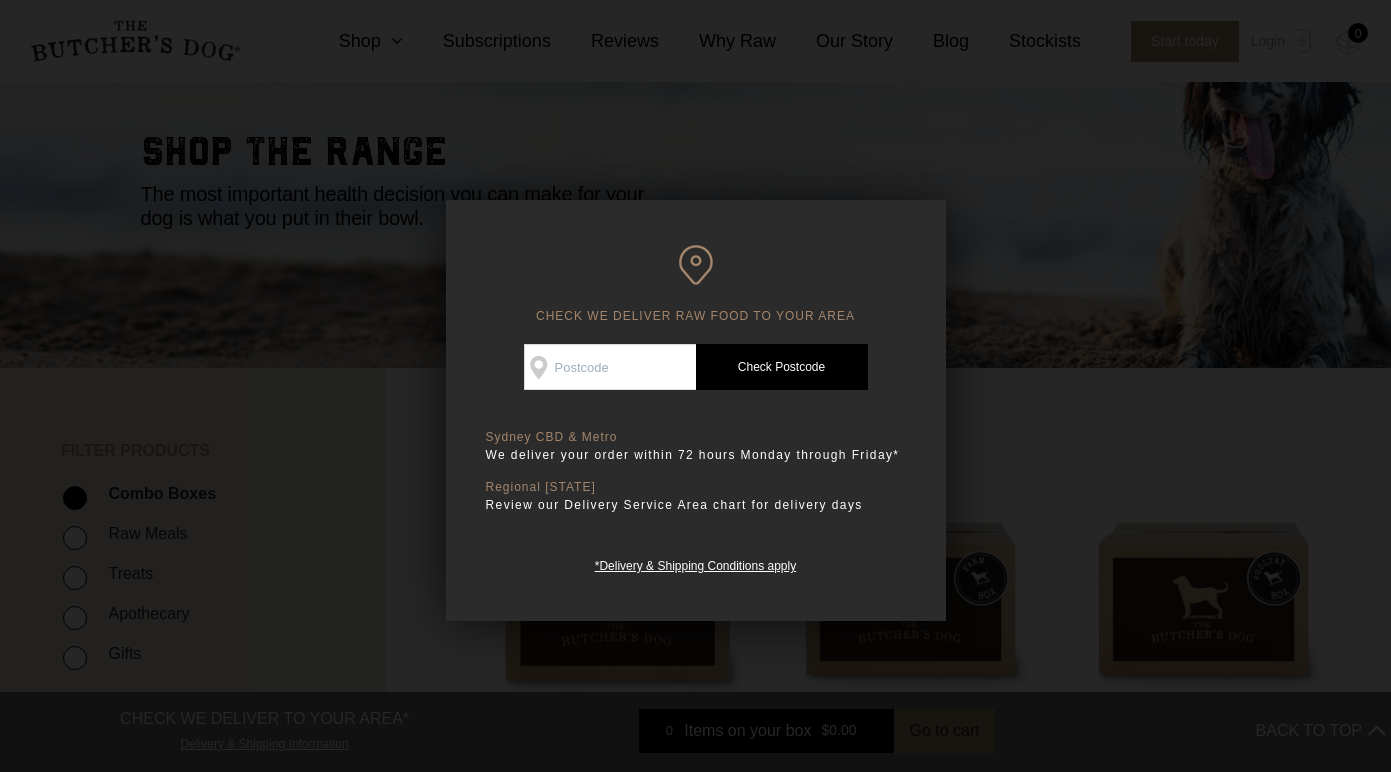 scroll, scrollTop: 212, scrollLeft: 0, axis: vertical 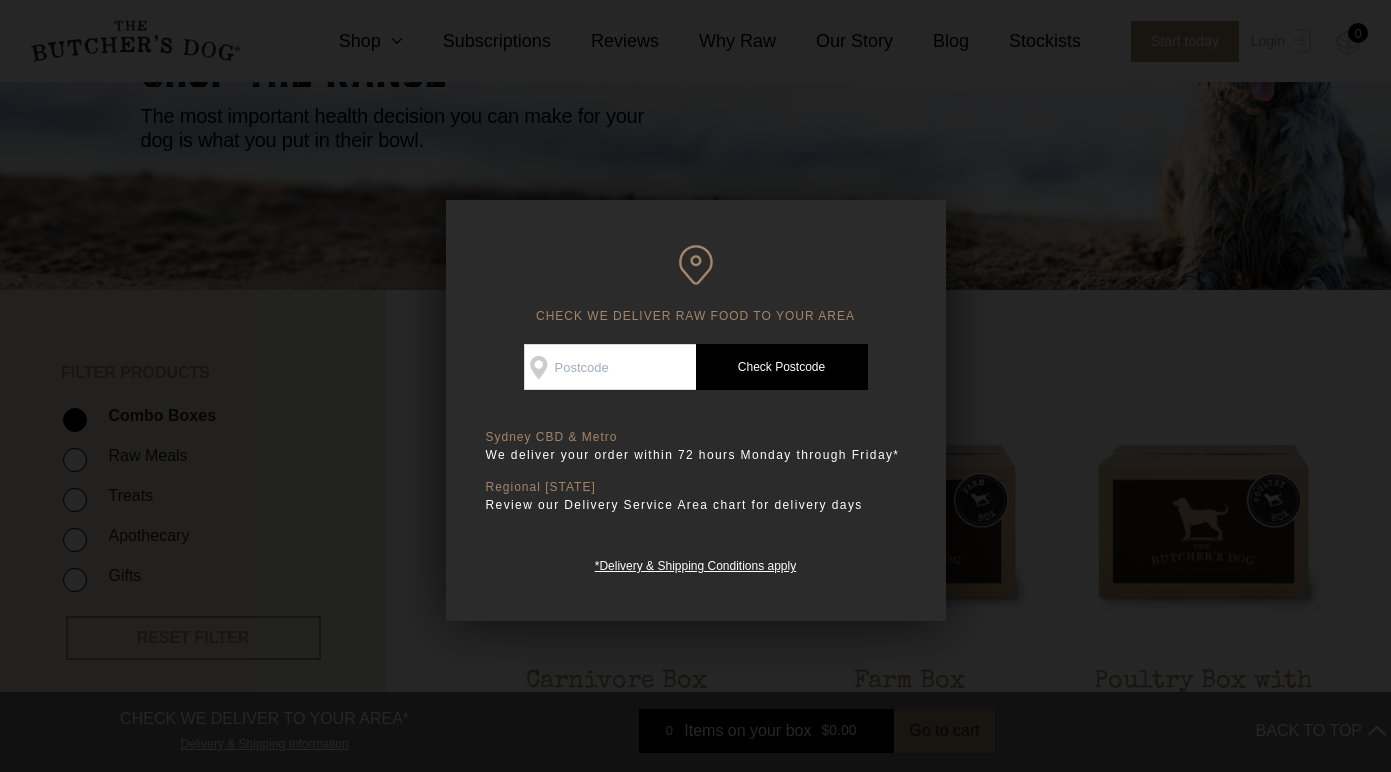 click at bounding box center [695, 386] 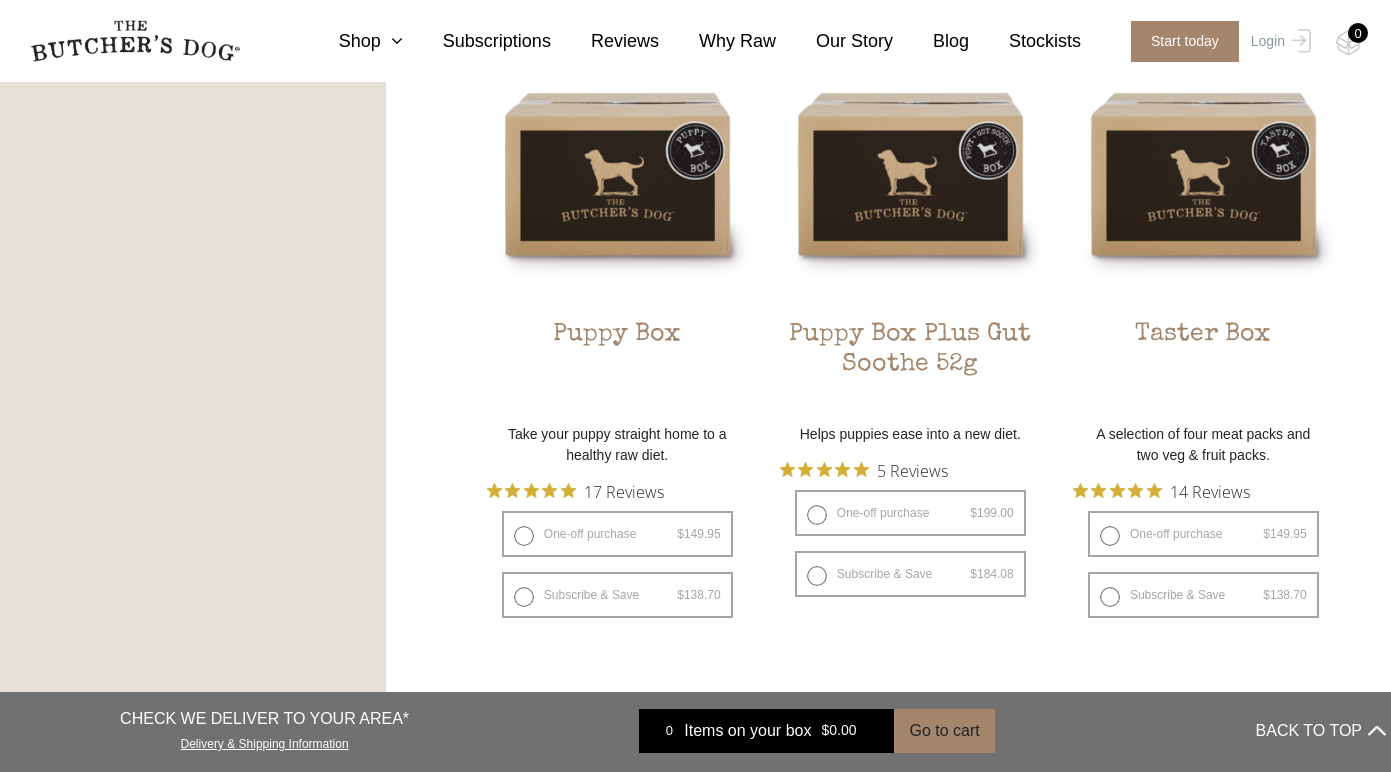 scroll, scrollTop: 1214, scrollLeft: 0, axis: vertical 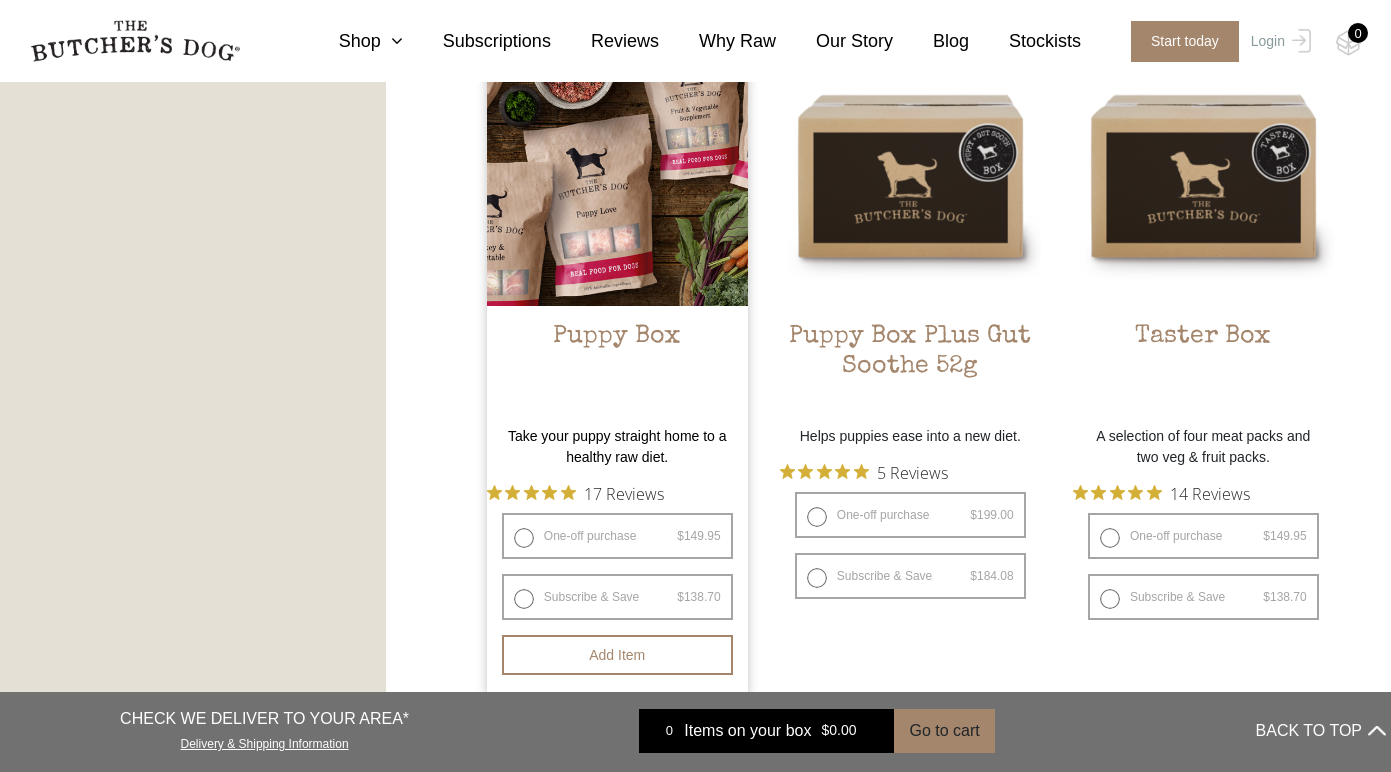 click at bounding box center (617, 176) 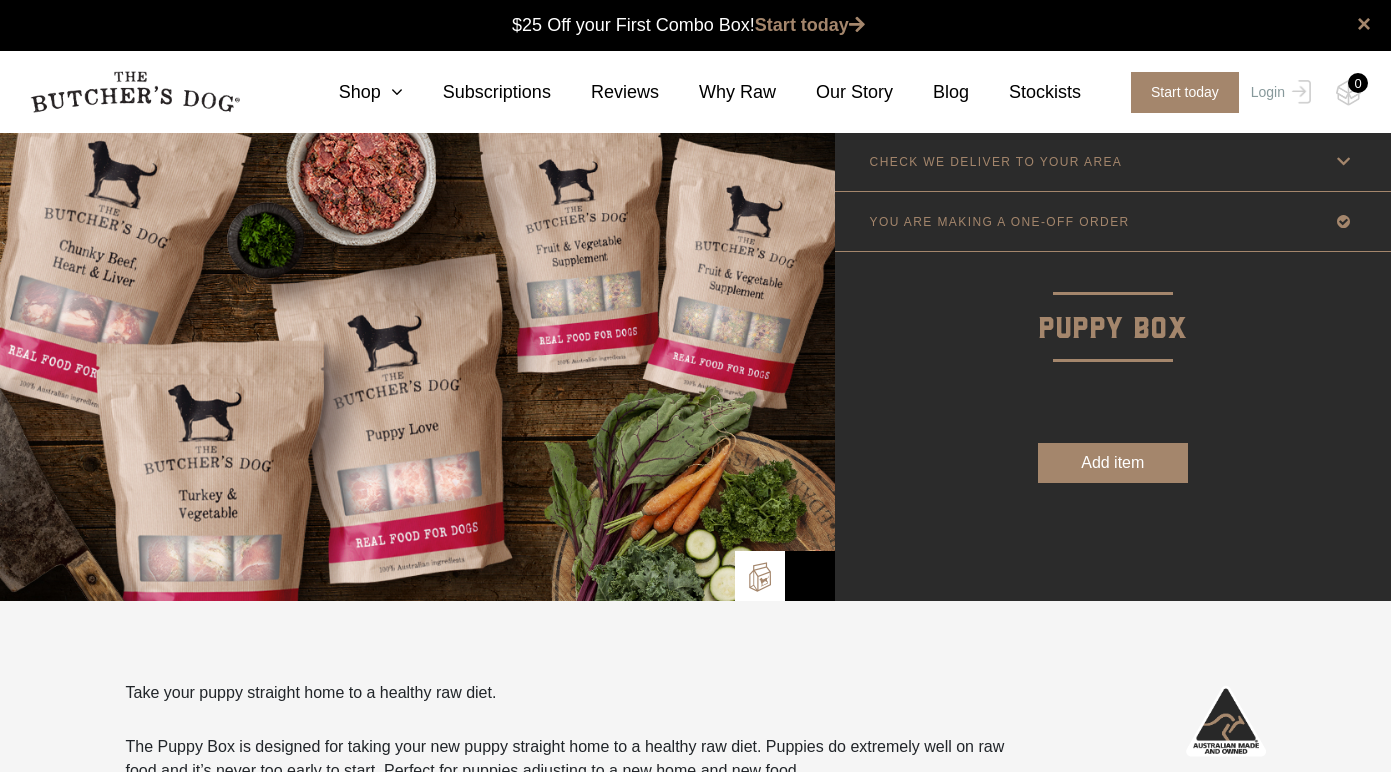 scroll, scrollTop: 0, scrollLeft: 0, axis: both 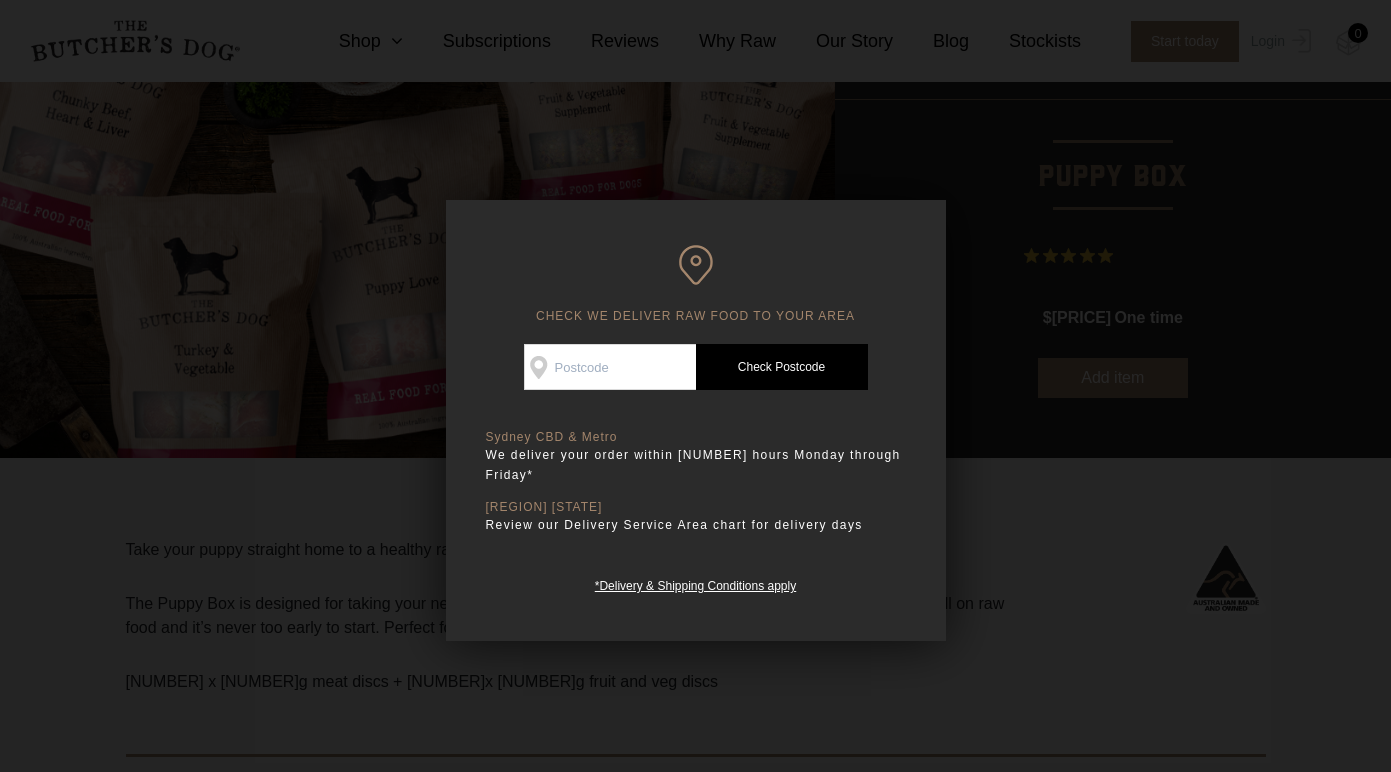 click at bounding box center [695, 386] 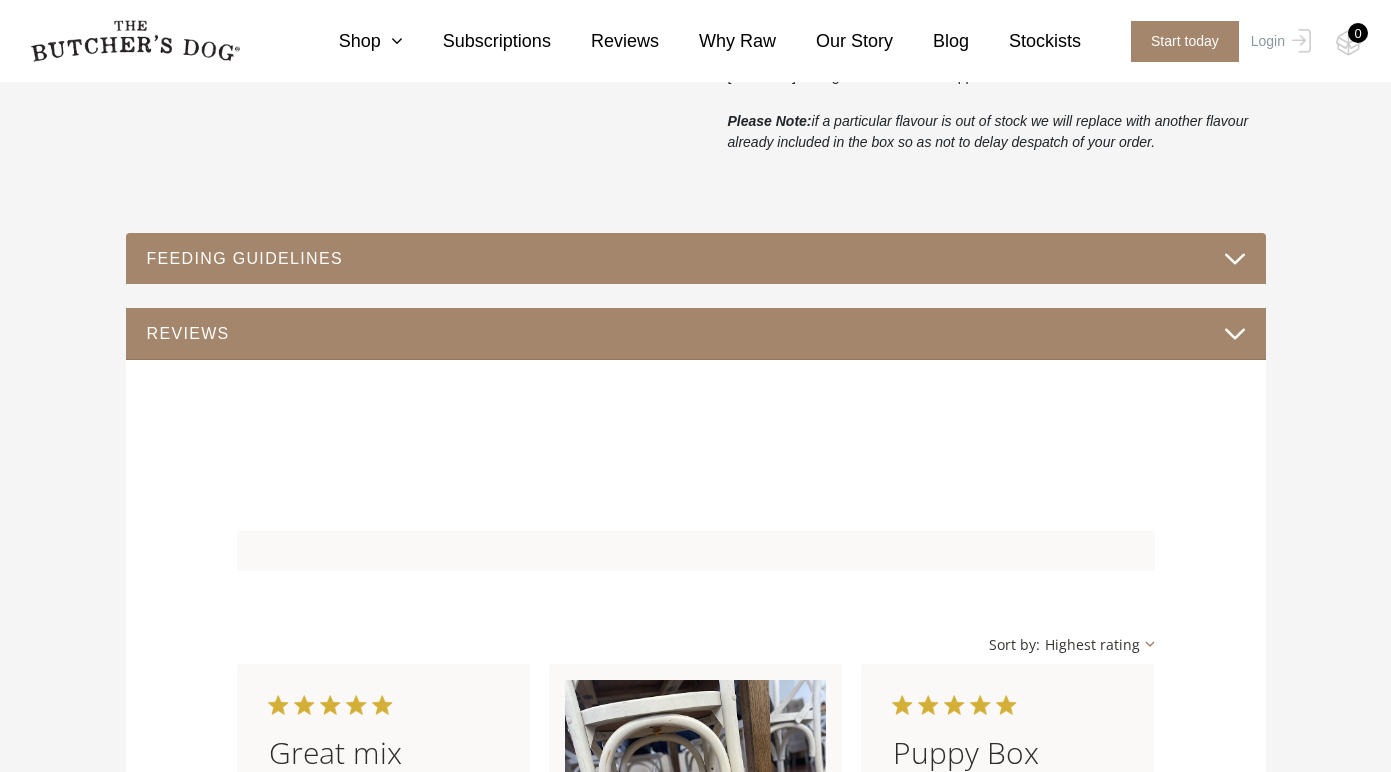 scroll, scrollTop: 1021, scrollLeft: 0, axis: vertical 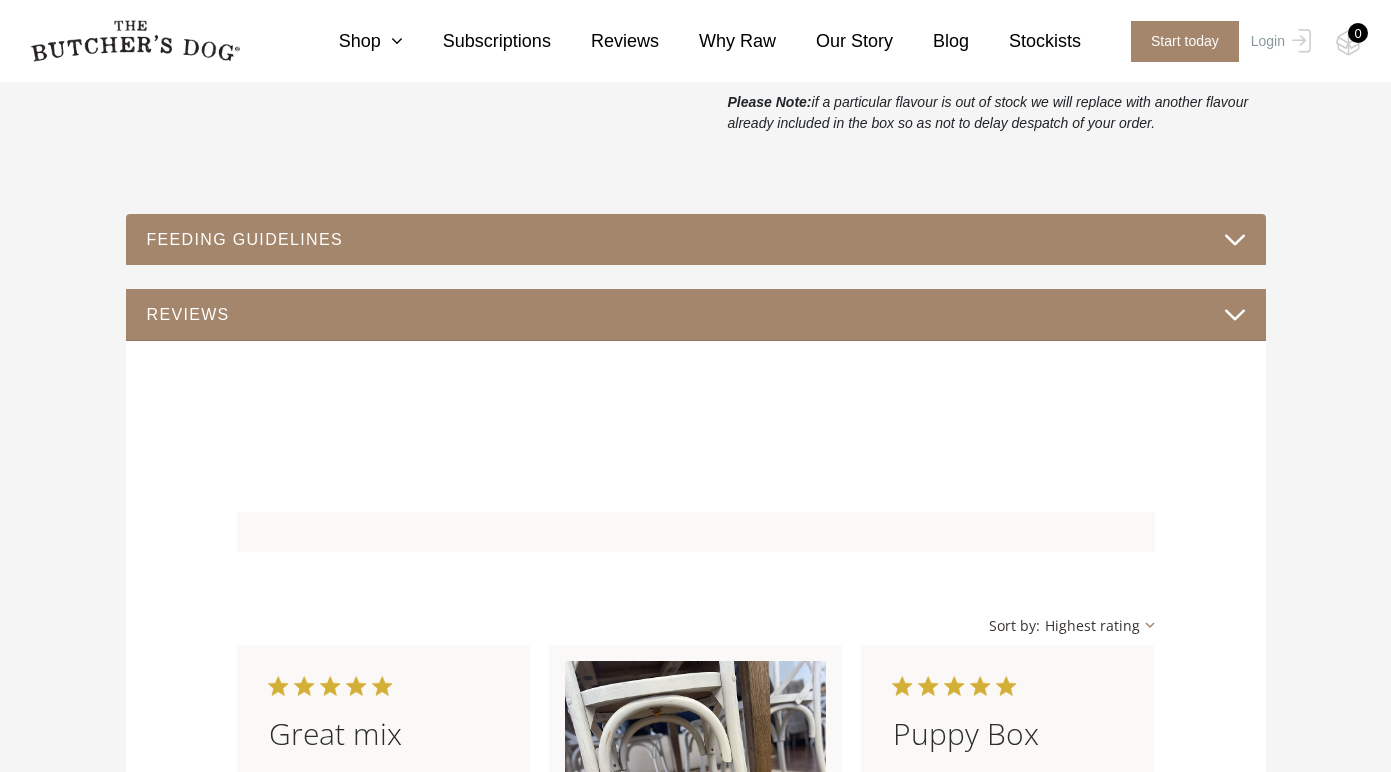 click on "FEEDING GUIDELINES" at bounding box center (696, 239) 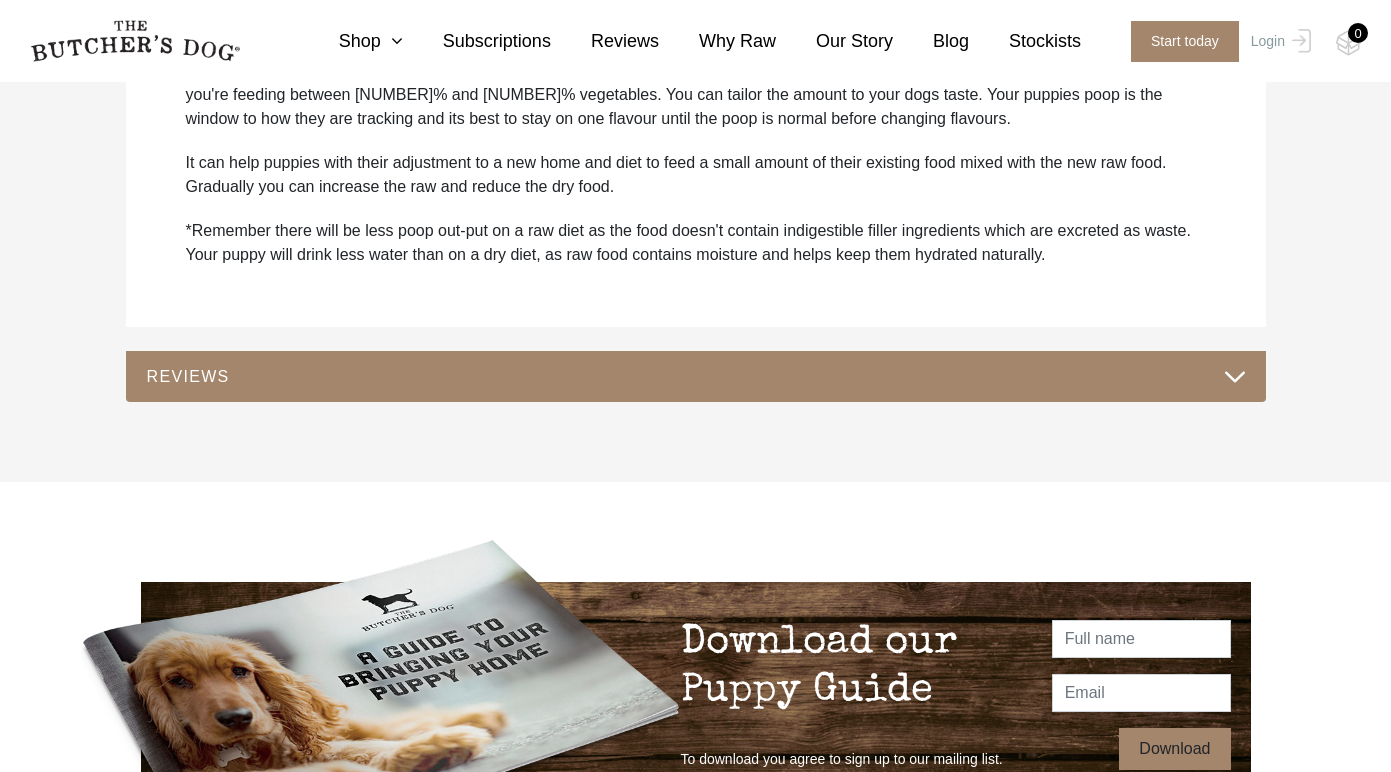 scroll, scrollTop: 1599, scrollLeft: 0, axis: vertical 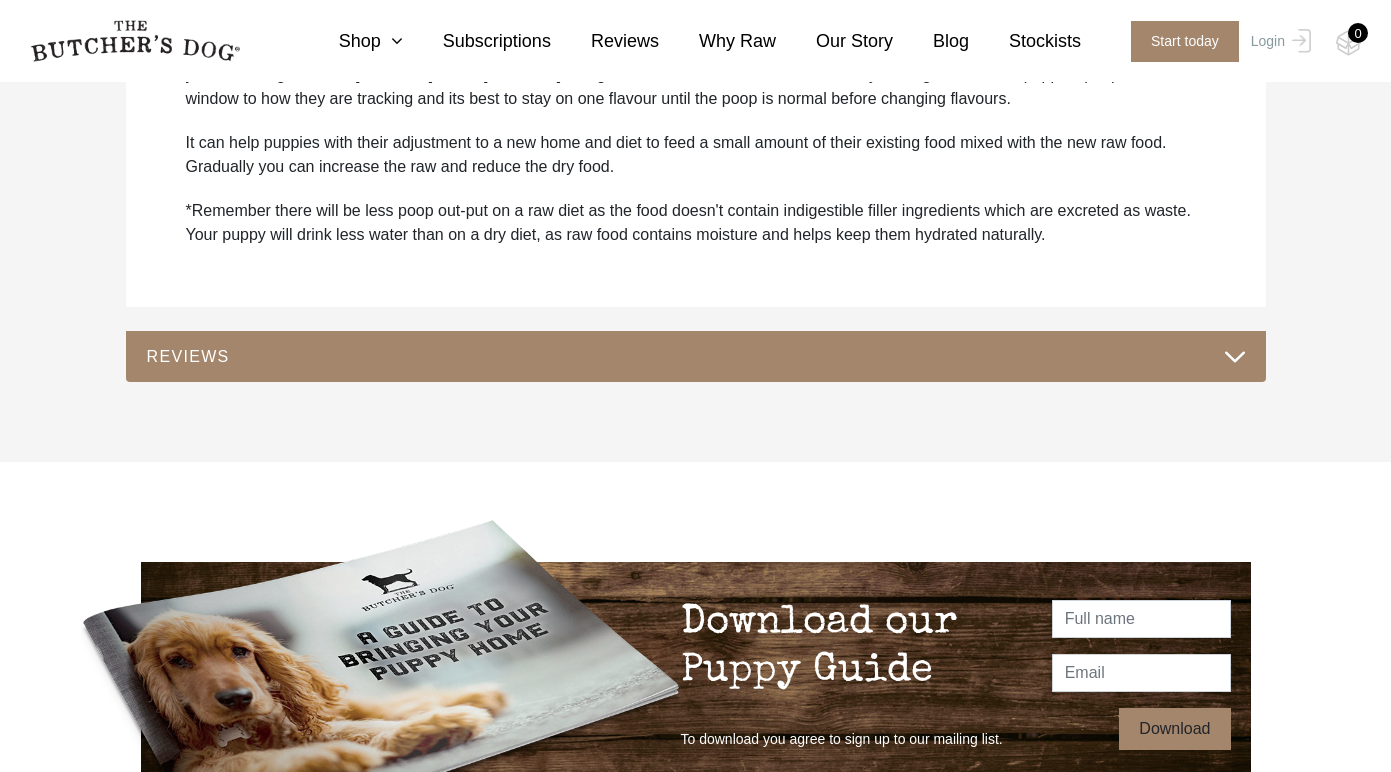 click on "REVIEWS" at bounding box center (696, 356) 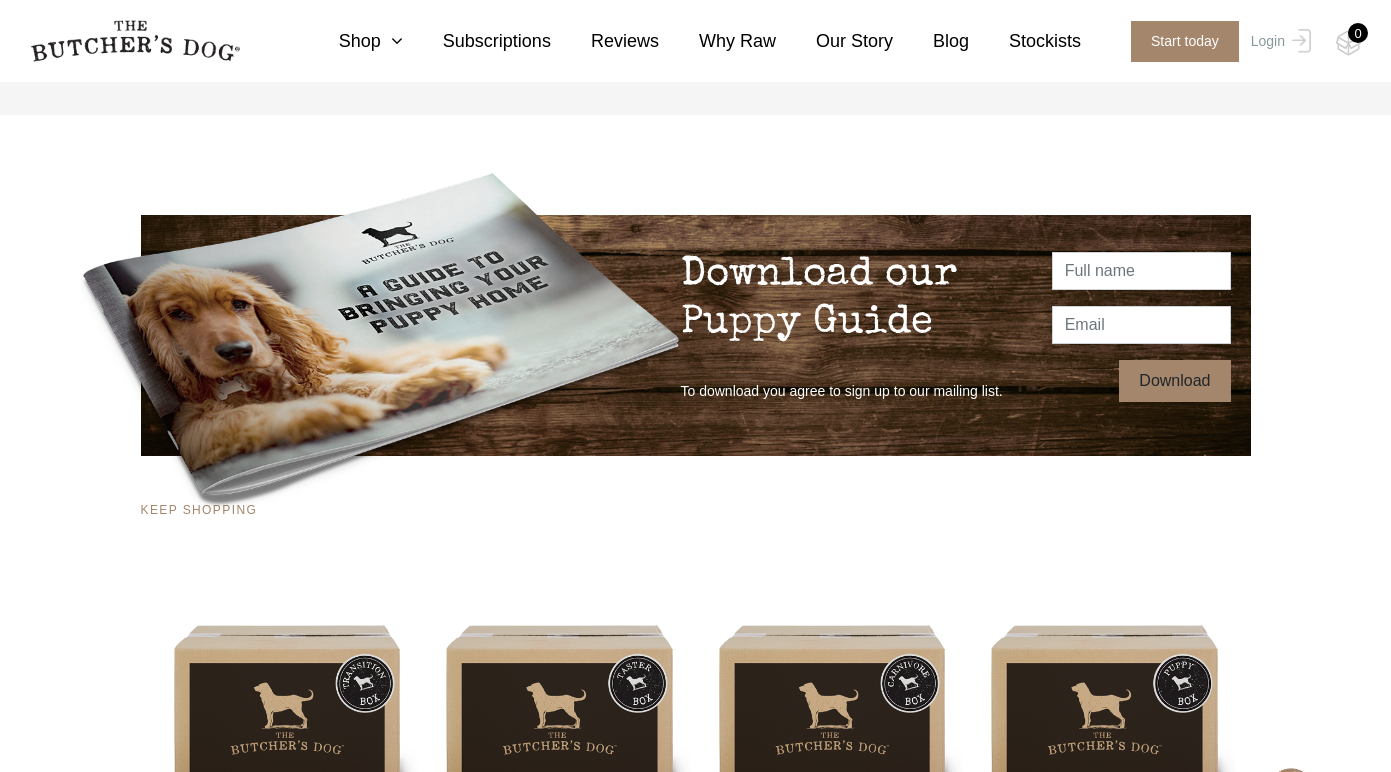 scroll, scrollTop: 3227, scrollLeft: 0, axis: vertical 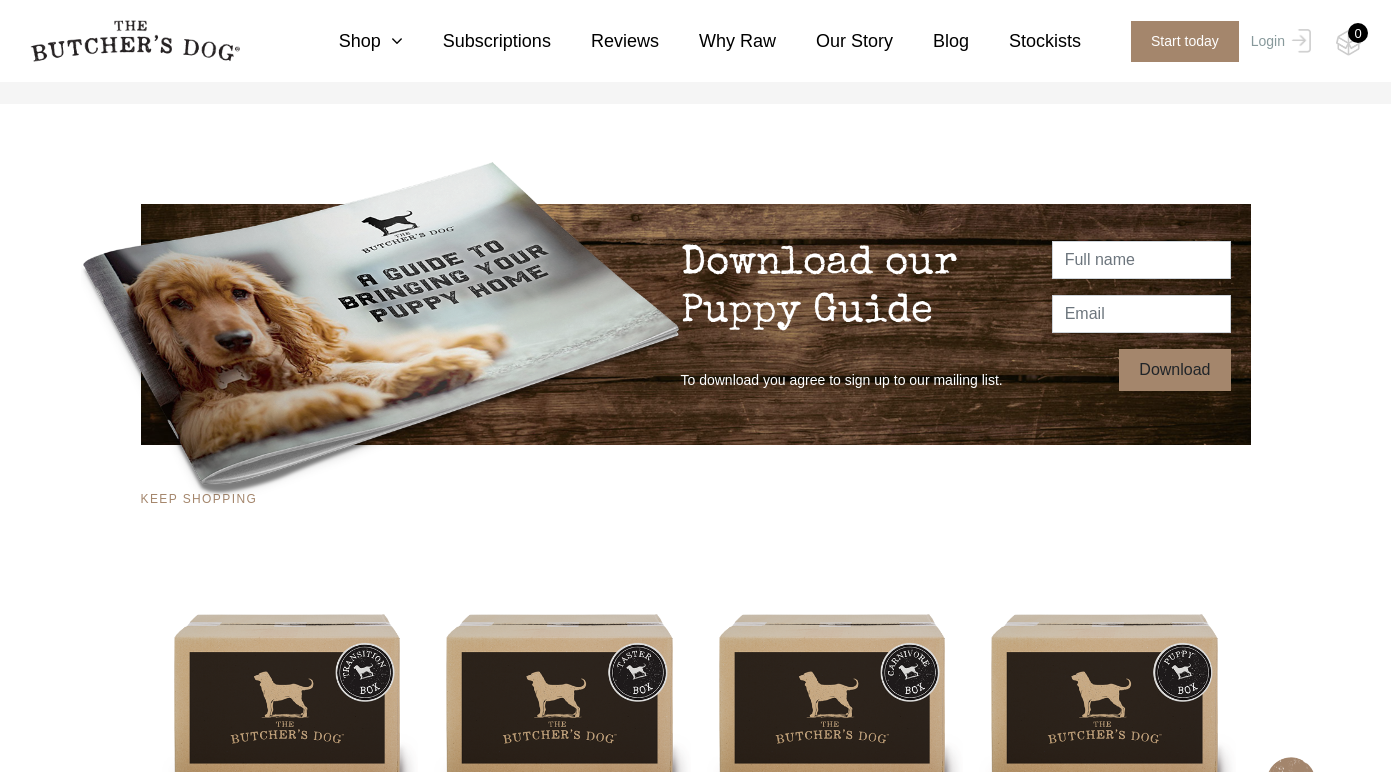 click at bounding box center [381, 324] 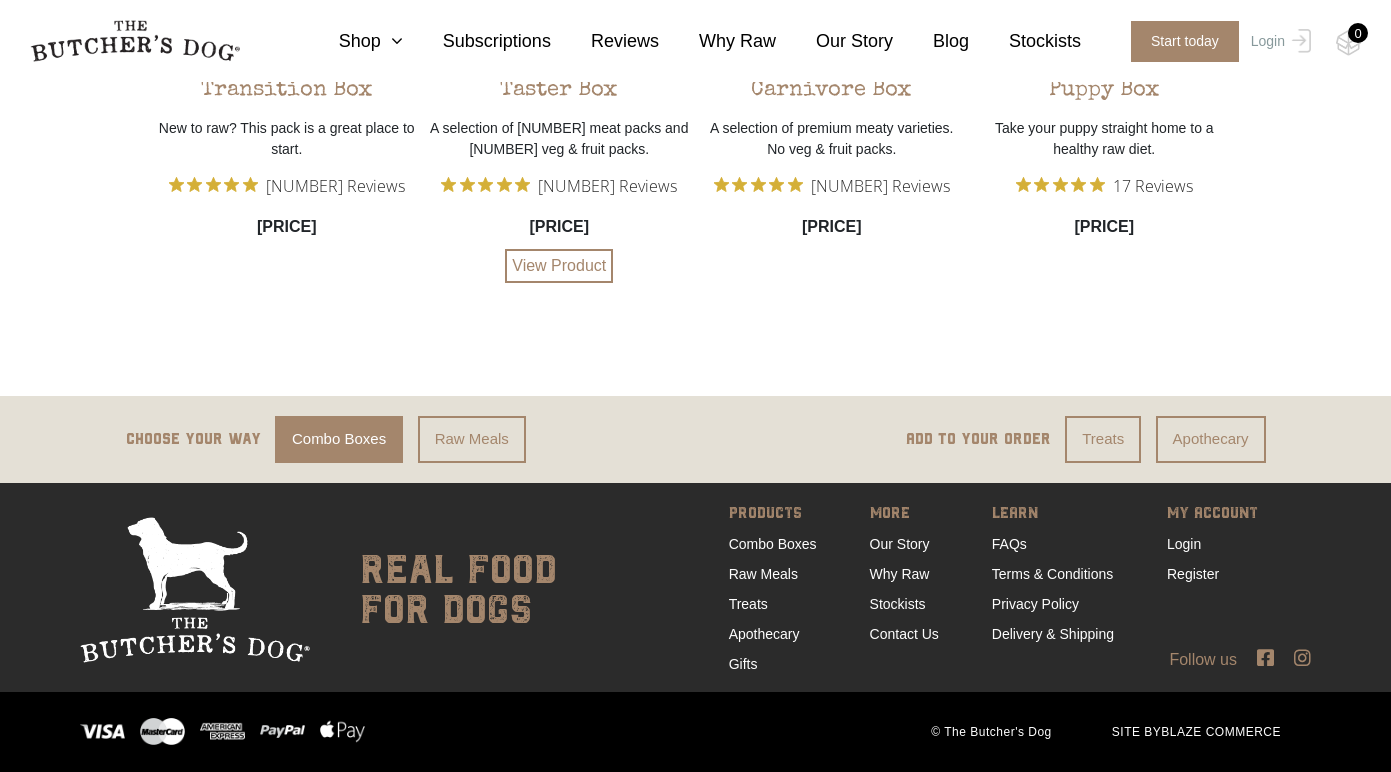 scroll, scrollTop: 3997, scrollLeft: 0, axis: vertical 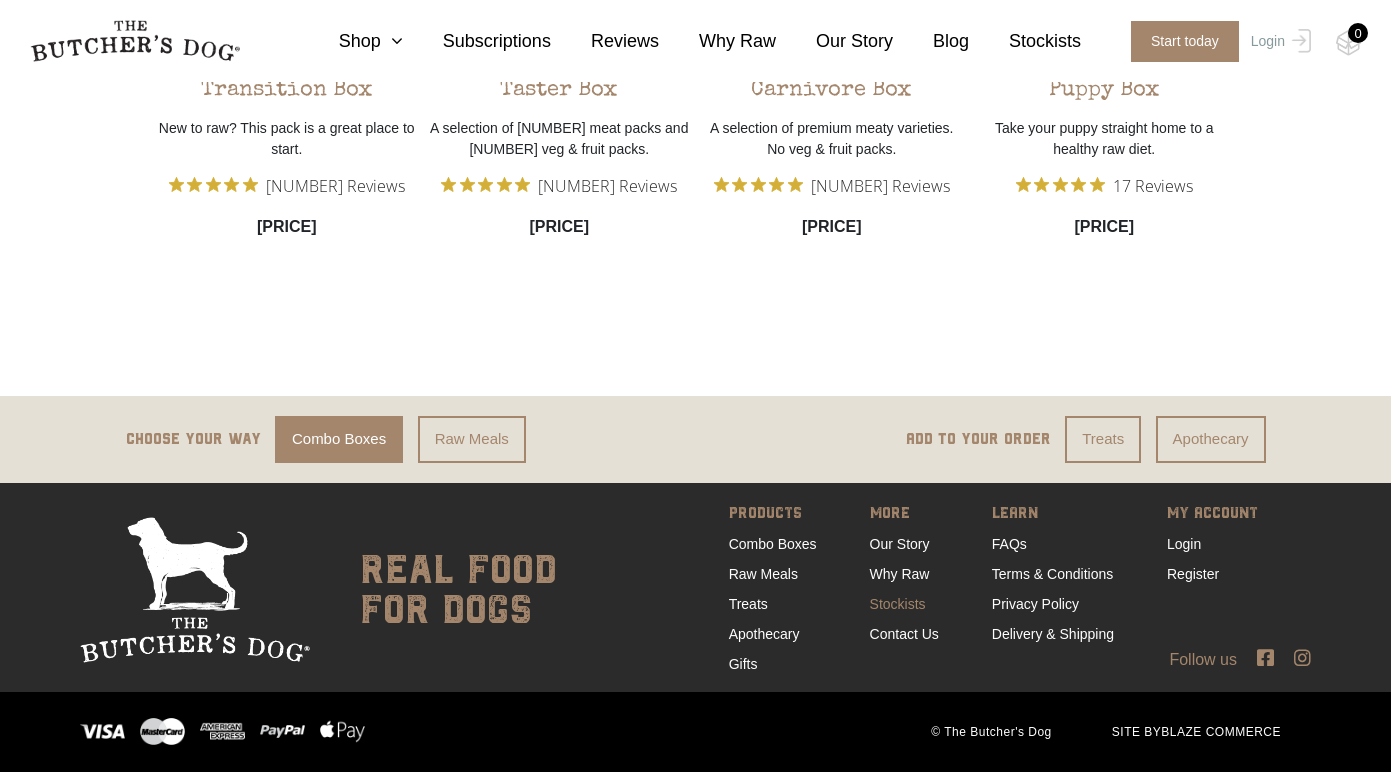 click on "Stockists" at bounding box center (898, 604) 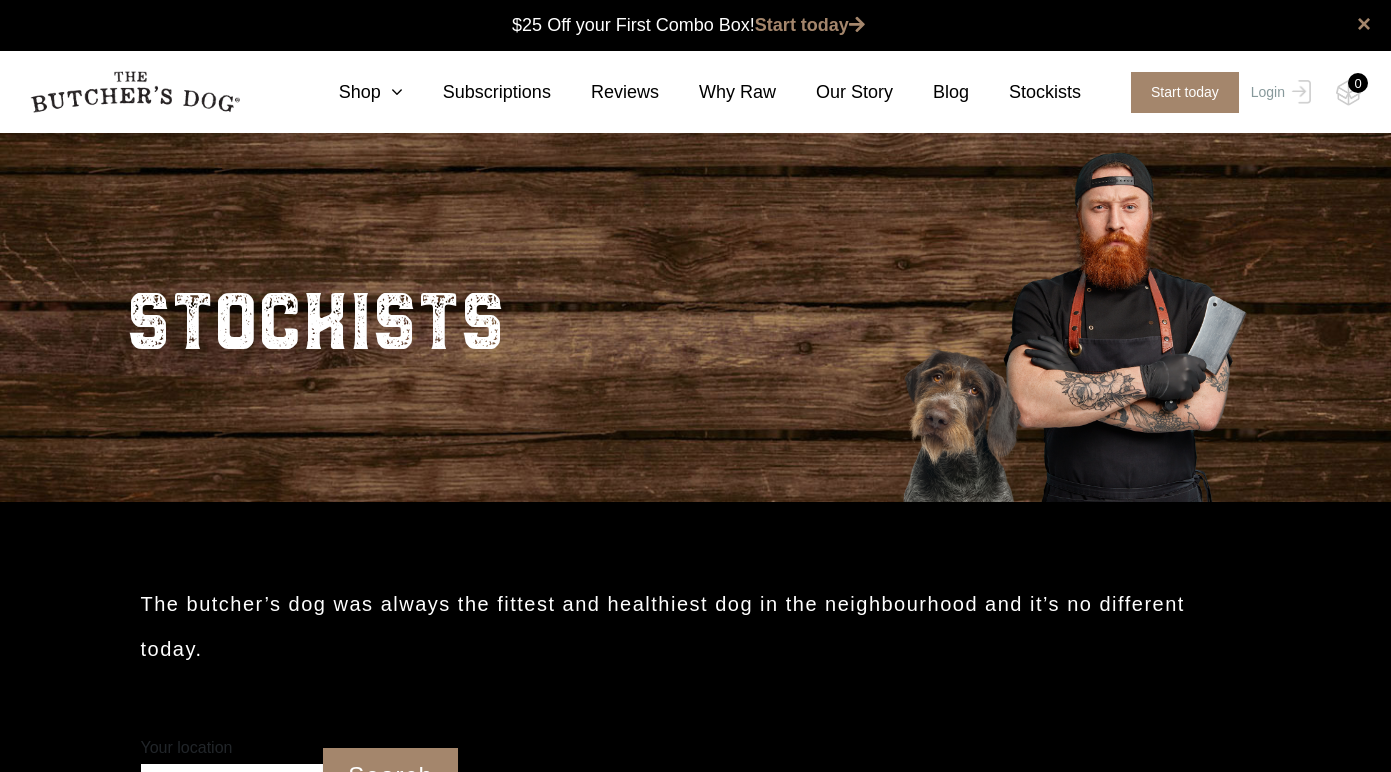 scroll, scrollTop: 0, scrollLeft: 0, axis: both 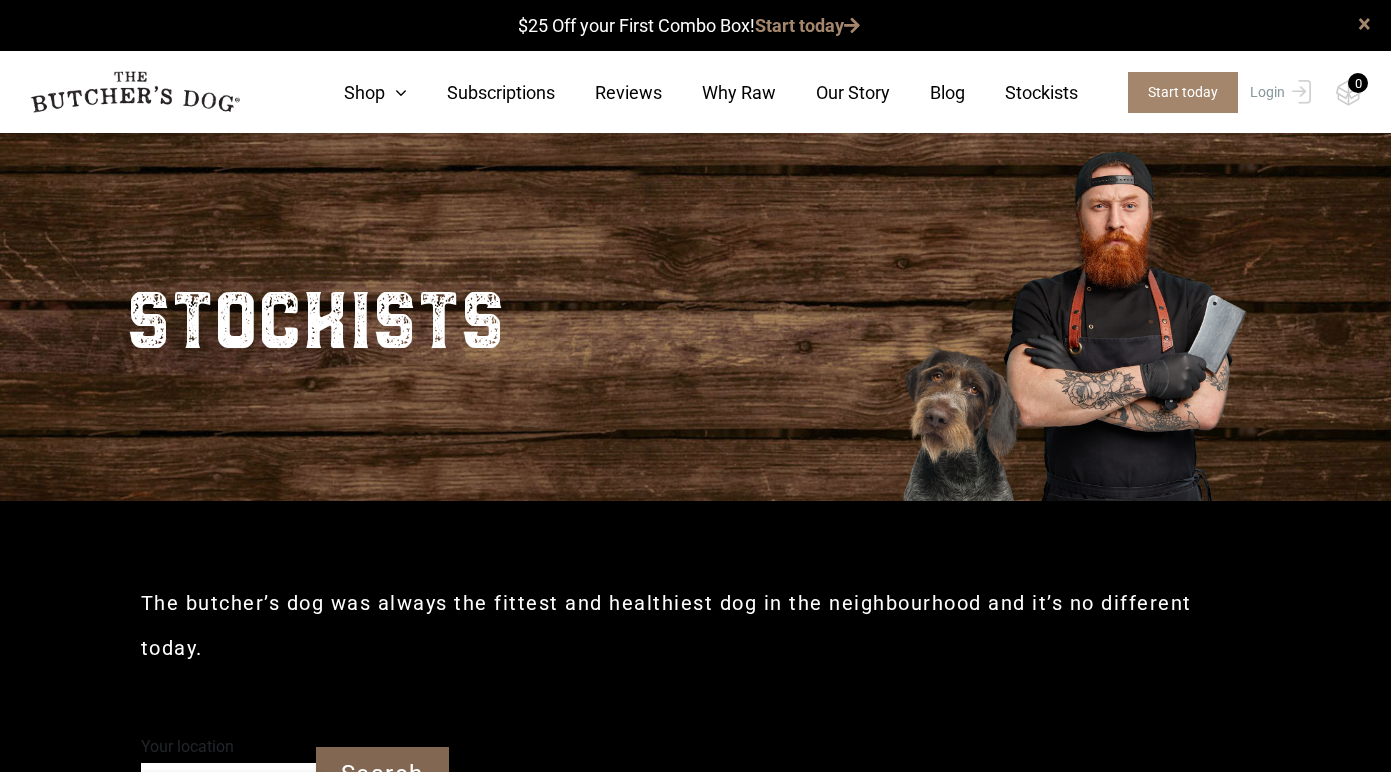 click on "Search" at bounding box center (382, 774) 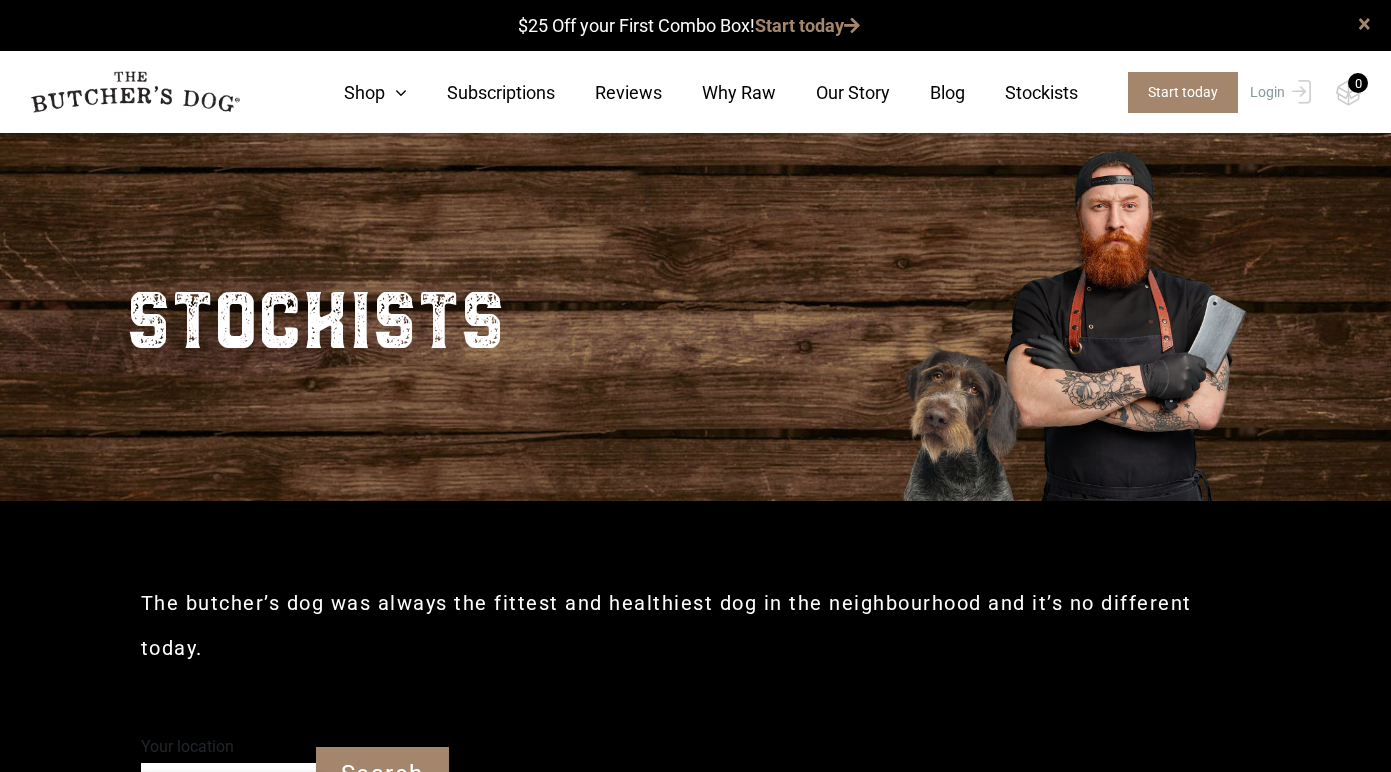 click on "The butcher’s dog was always the fittest and healthiest dog in the neighbourhood and
it’s no different today." at bounding box center [696, 616] 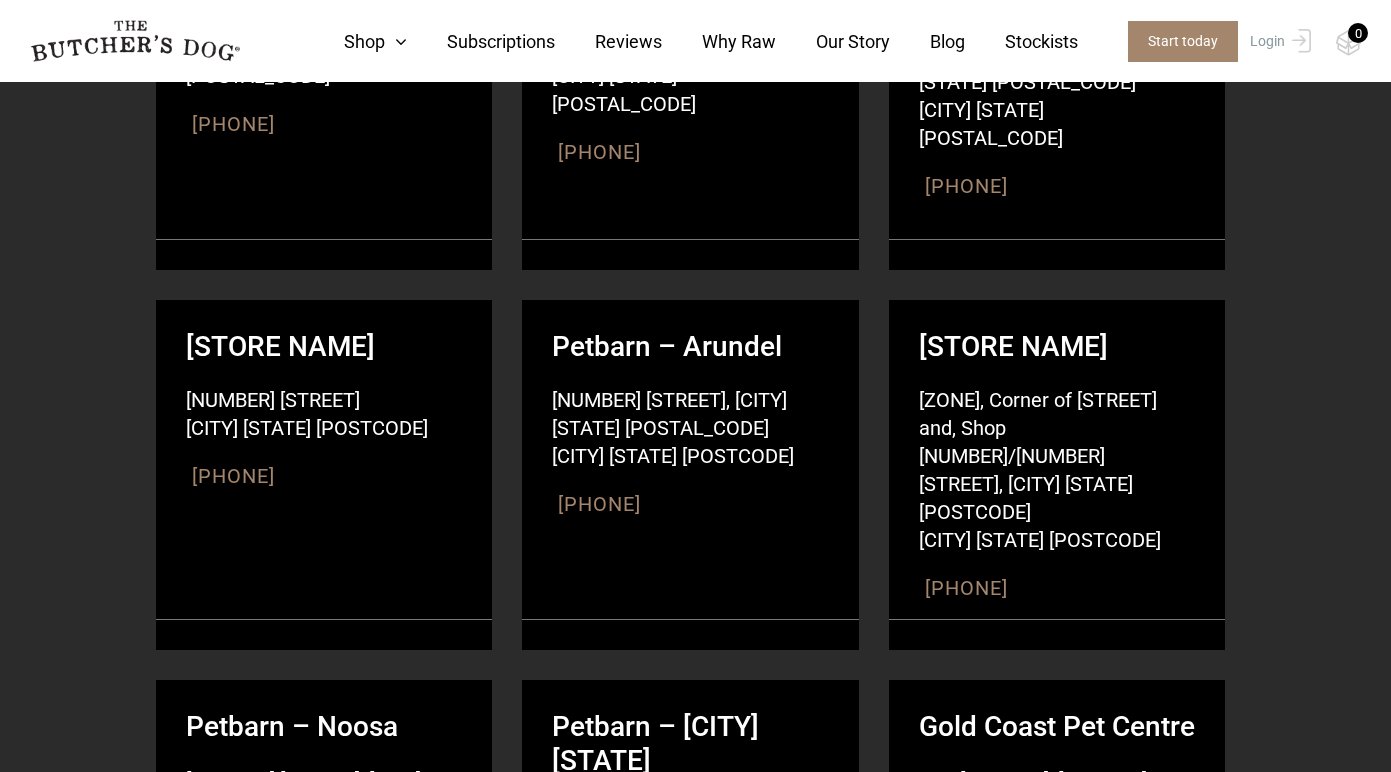 scroll, scrollTop: 4271, scrollLeft: 0, axis: vertical 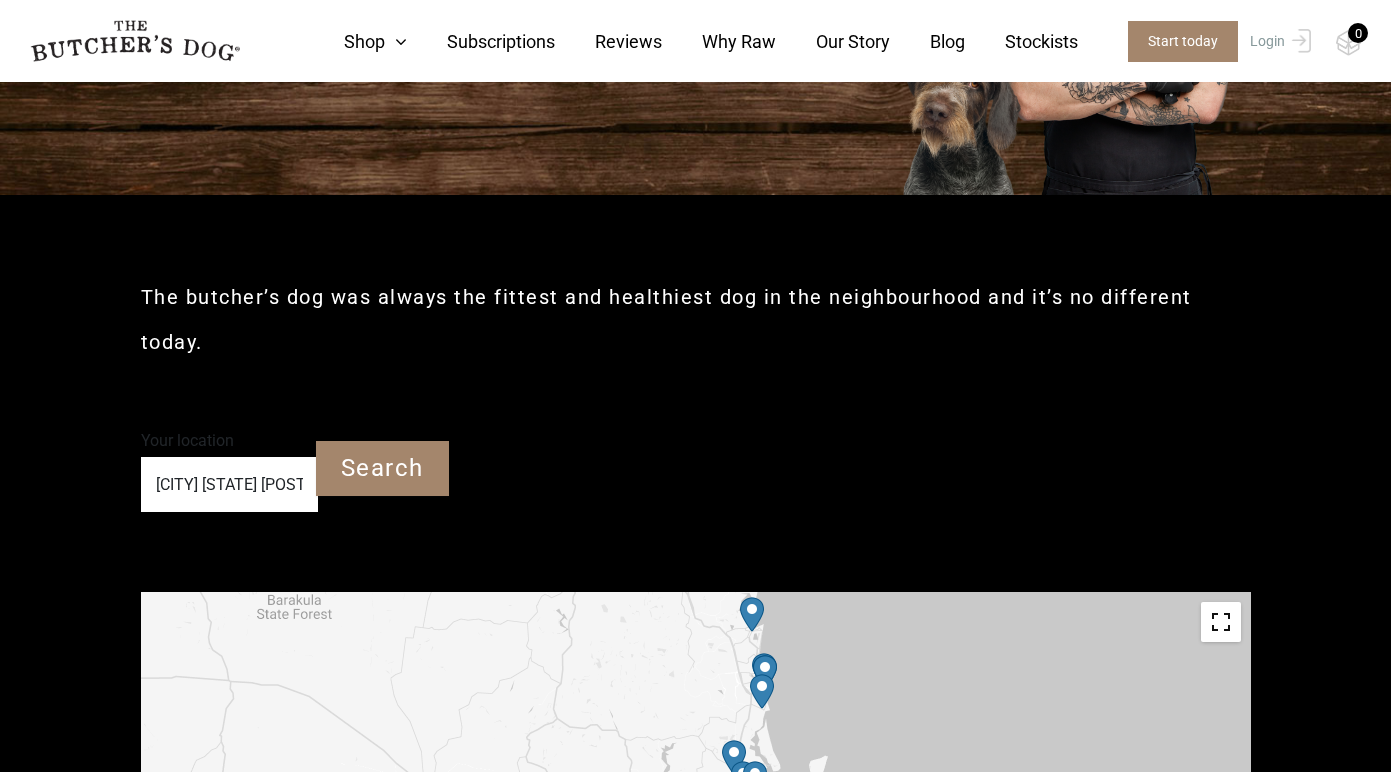 click on "[CITY] [STATE] [POSTAL_CODE]" at bounding box center (229, 484) 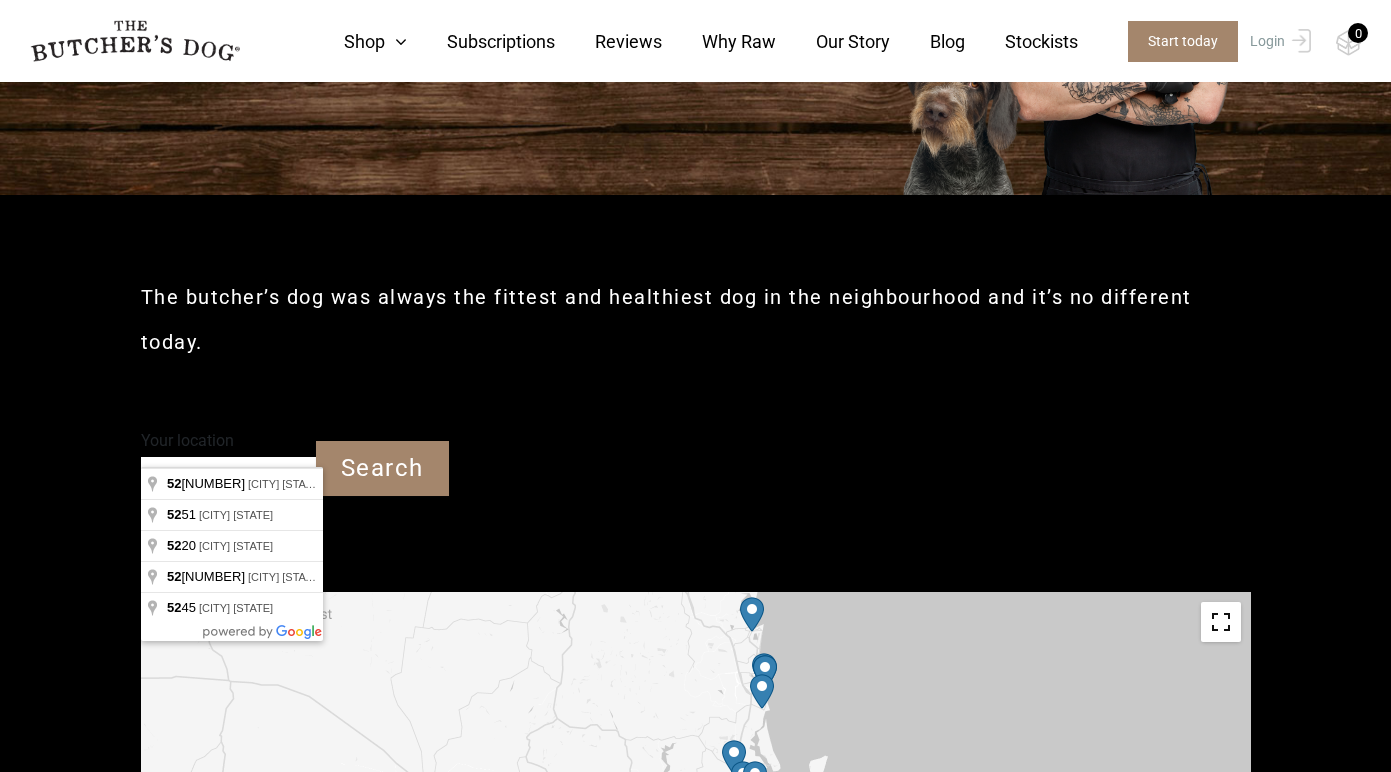 drag, startPoint x: 201, startPoint y: 443, endPoint x: -30, endPoint y: 439, distance: 231.03462 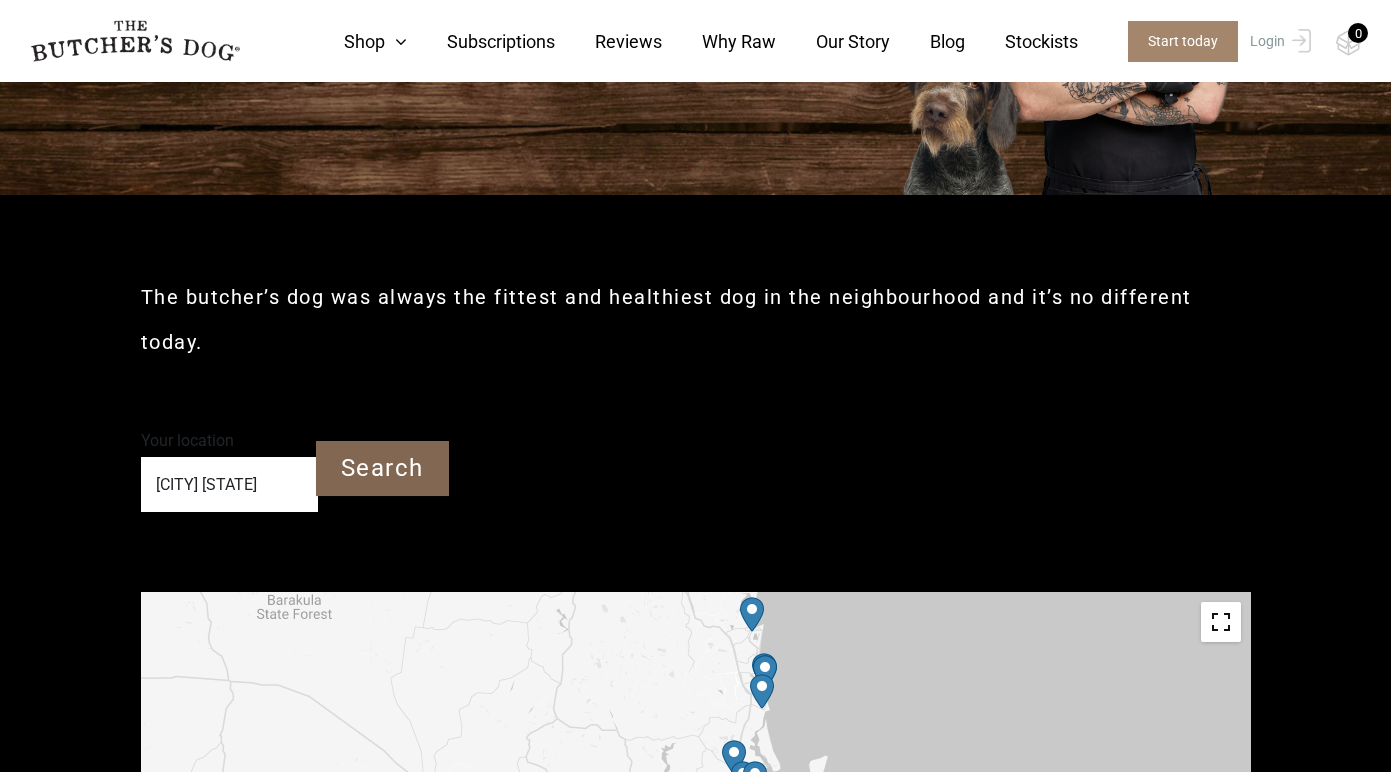 click on "Search" at bounding box center [382, 468] 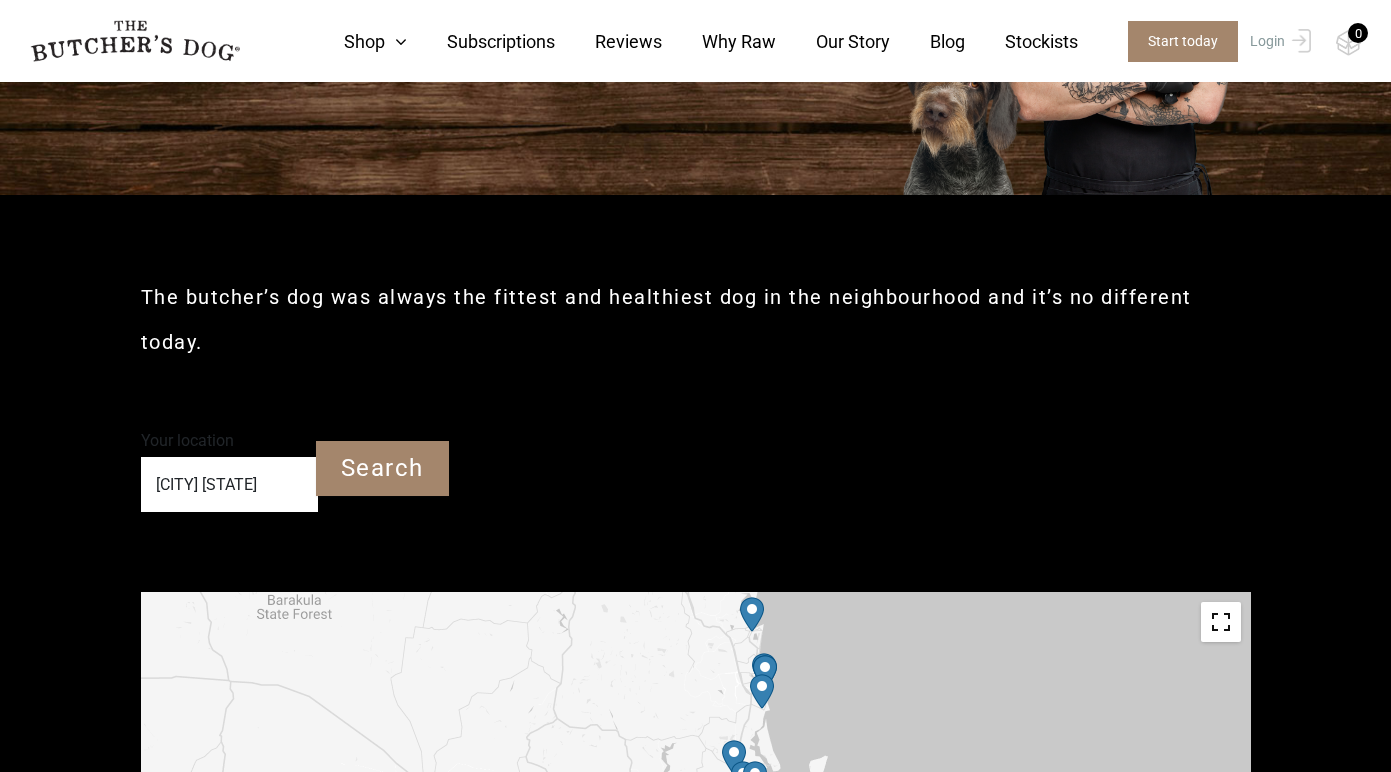 click on "Your location
[CITY] [STATE]
Search
← Move left → Move right ↑ Move up ↓ Move down + Zoom in - Zoom out Home Jump left by 75% End Jump right by 75% Page Up Jump up by 75% Page Down Jump down by 75% To navigate, press the arrow keys.  Keyboard shortcuts Map Data Map data ©2025 Google Map data ©2025 Google 20 km  Click to toggle between metric and imperial units Terms Report a map error
[STORE NAME]
[NUMBER], [NUMBER]/[NUMBER] [STREET]
[CITY] [STATE] [POSTCODE]
australia
CALL :  [PHONE]
Get Directions
[STORE NAME]
[NUMBER] [STREET]
[CITY] [STATE] [POSTCODE]
australia
CALL :  [PHONE]
Get Directions
[STORE NAME]
[CITY] [STATE] [POSTCODE]" at bounding box center [696, 2946] 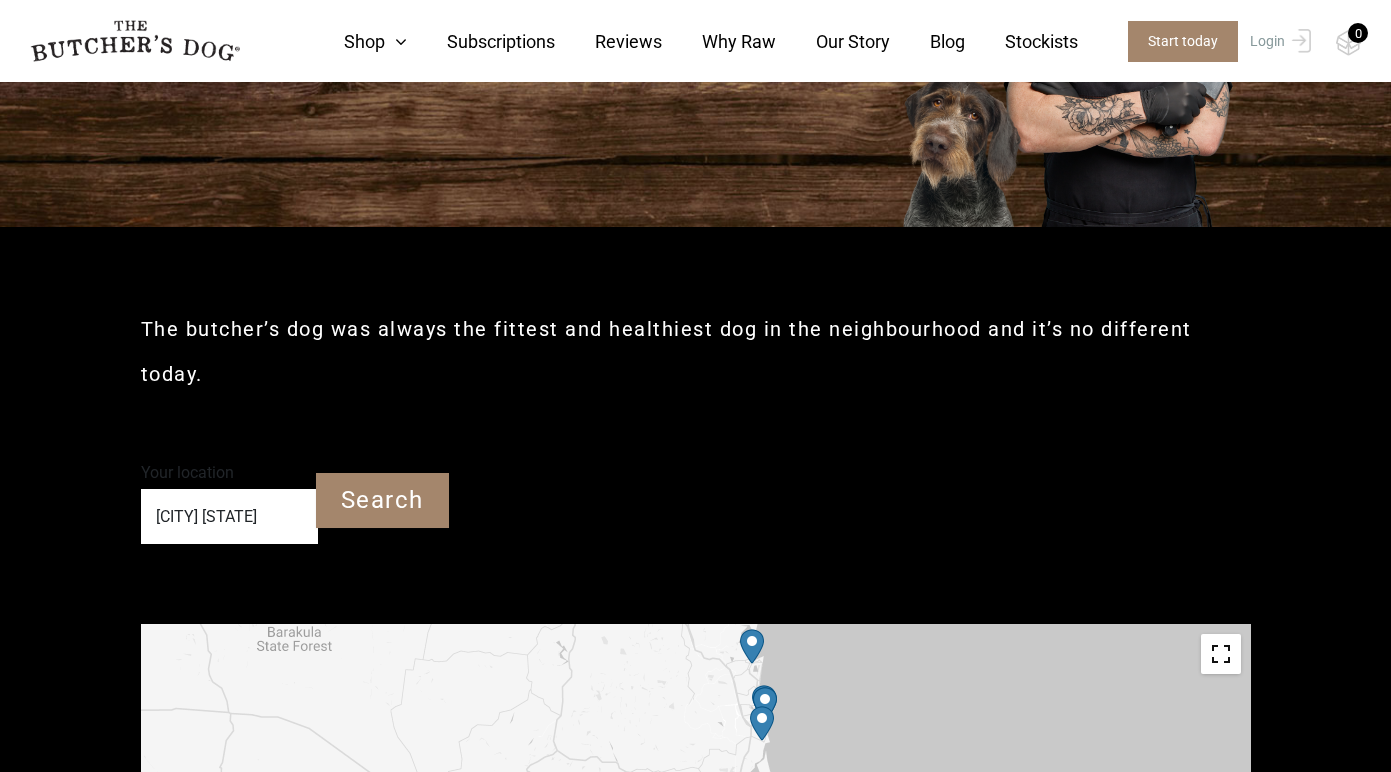 scroll, scrollTop: 259, scrollLeft: 0, axis: vertical 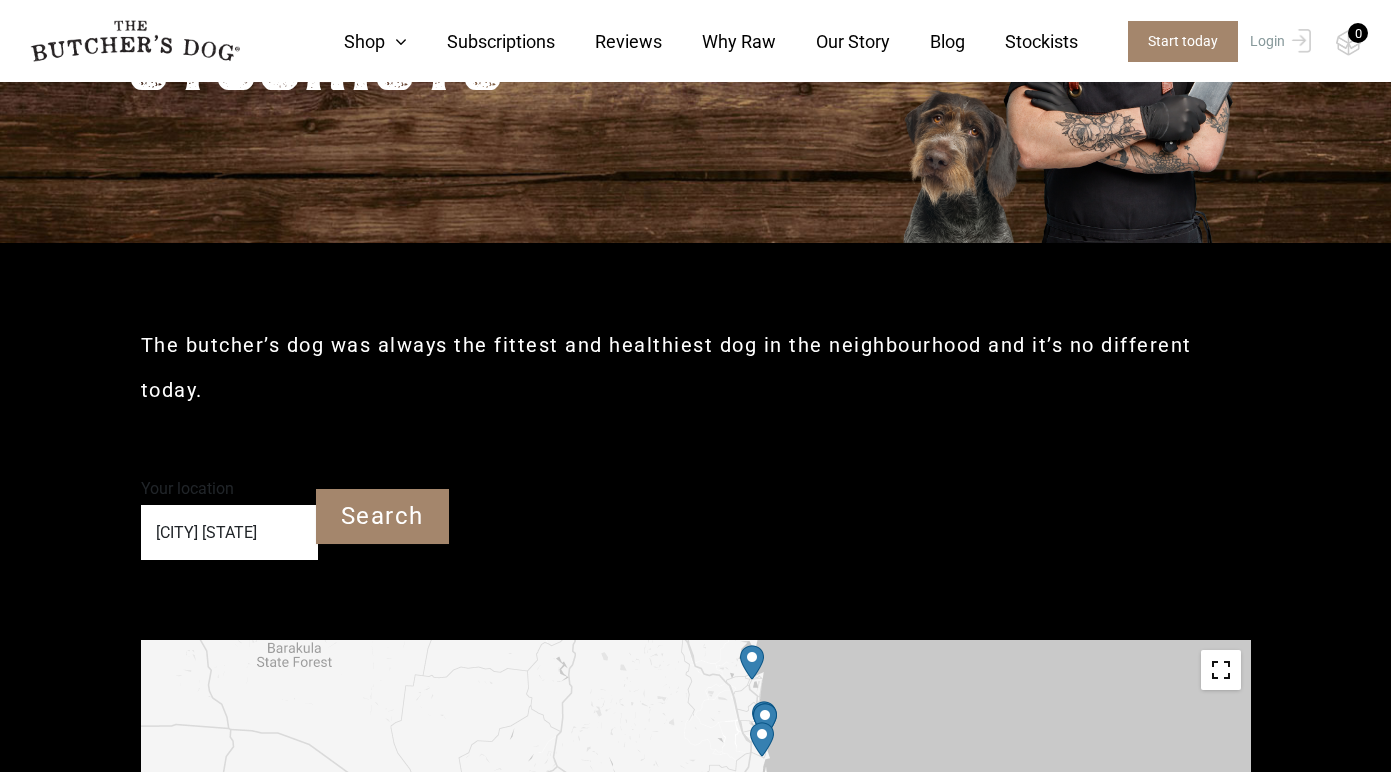 drag, startPoint x: 297, startPoint y: 484, endPoint x: 99, endPoint y: 471, distance: 198.42632 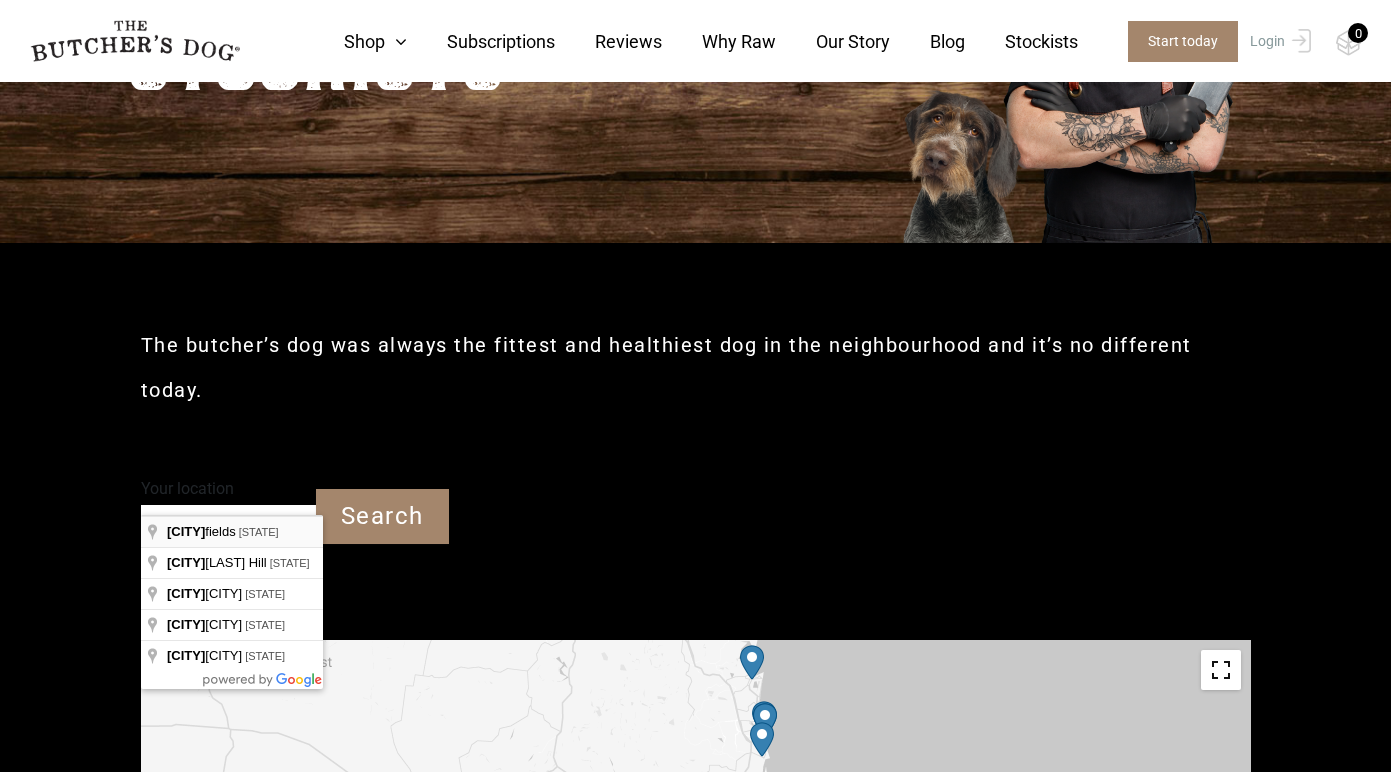 type on "[CITY] [STATE]" 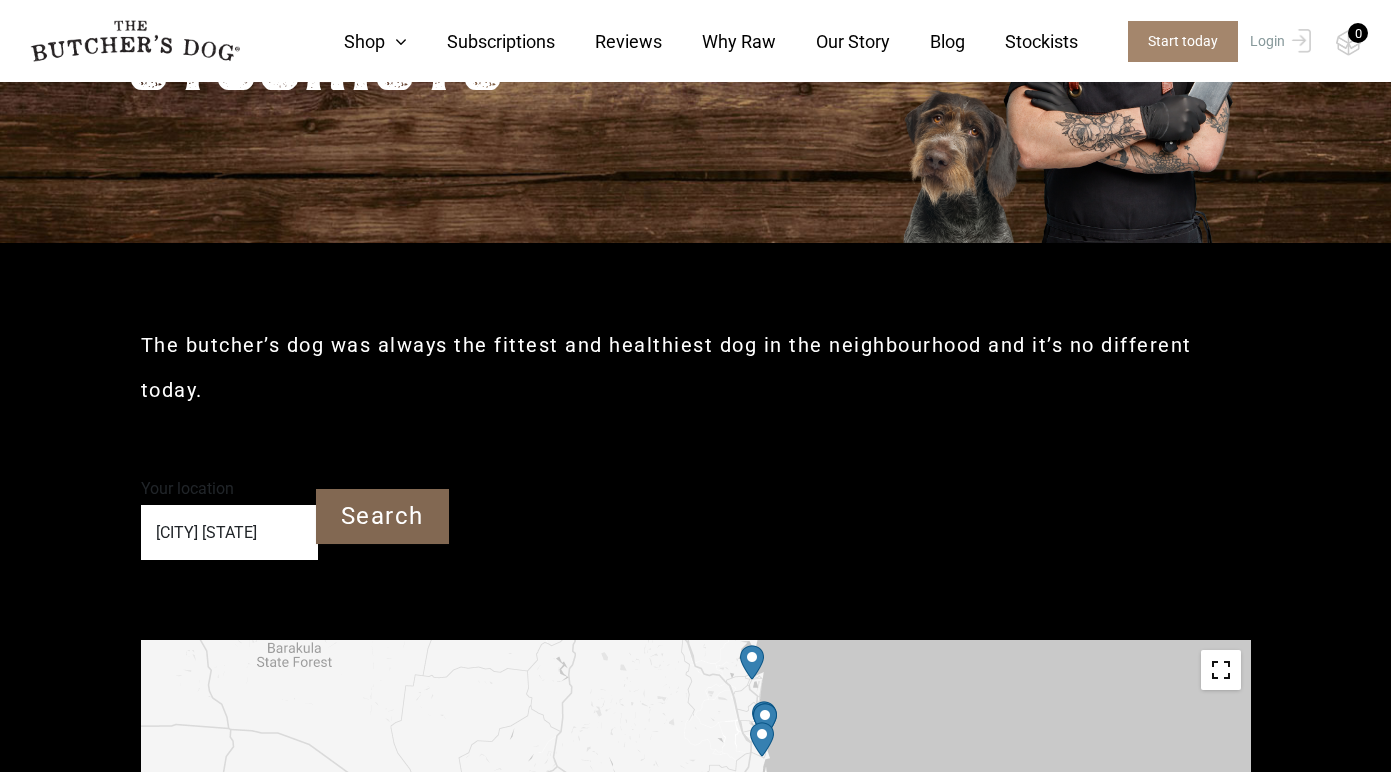 click on "Search" at bounding box center (382, 516) 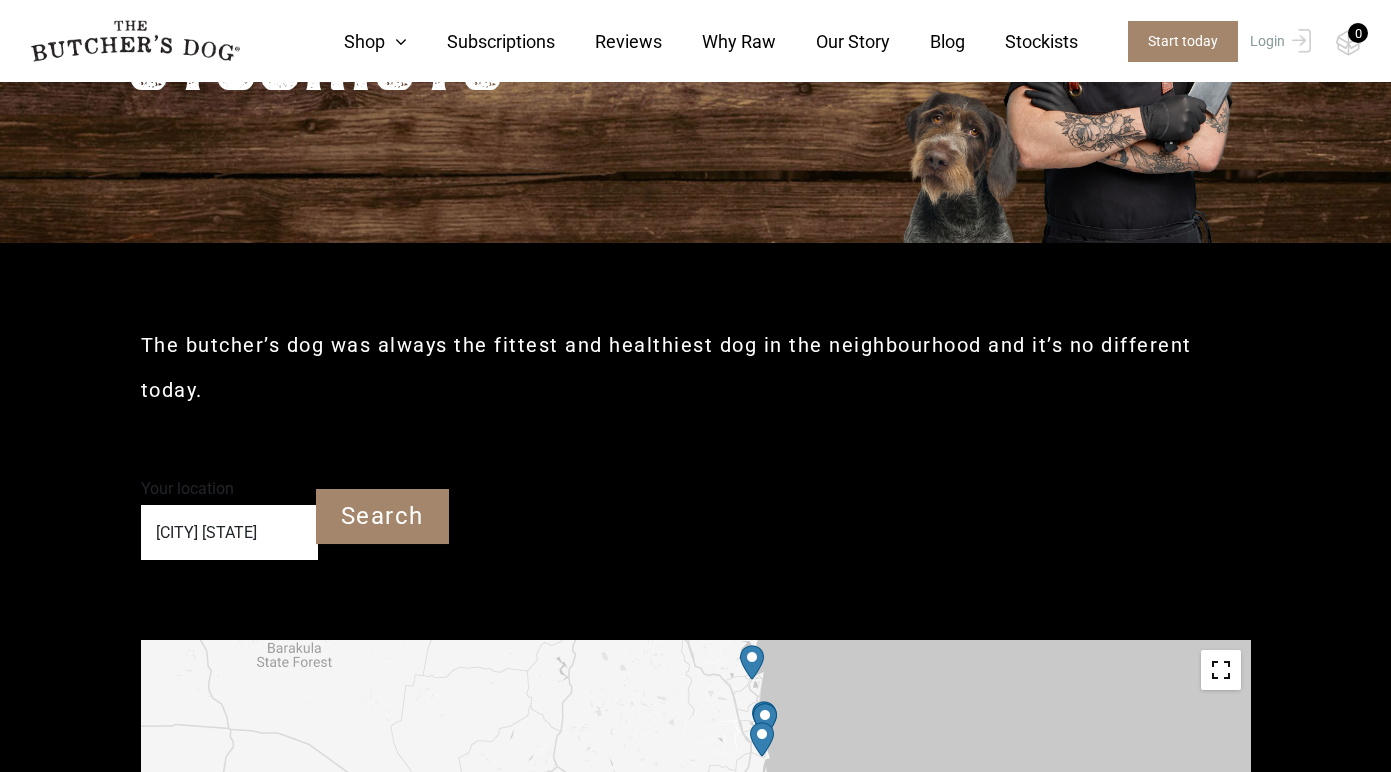 click on "Your location
[CITY] [STATE]
Search
← Move left → Move right ↑ Move up ↓ Move down + Zoom in - Zoom out Home Jump left by 75% End Jump right by 75% Page Up Jump up by 75% Page Down Jump down by 75% To navigate, press the arrow keys.  Keyboard shortcuts Map Data Map data ©2025 Google Map data ©2025 Google 20 km  Click to toggle between metric and imperial units Terms Report a map error
[COMPANY] – [CITY]
[NUMBER] [STREET], [NUMBER], BUILDING [NUMBER]/[NUMBER] [STREET]
[CITY] [STATE] [POSTAL_CODE]
australia
CALL :  [PHONE]
Get Directions
[COMPANY] – [CITY]
[NUMBER] [STREET]
[CITY] [STATE] [POSTAL_CODE]
australia
CALL :  [PHONE]
Get Directions
[COMPANY] – [CITY]
[CITY] [STATE] [POSTAL_CODE]" at bounding box center [696, 2994] 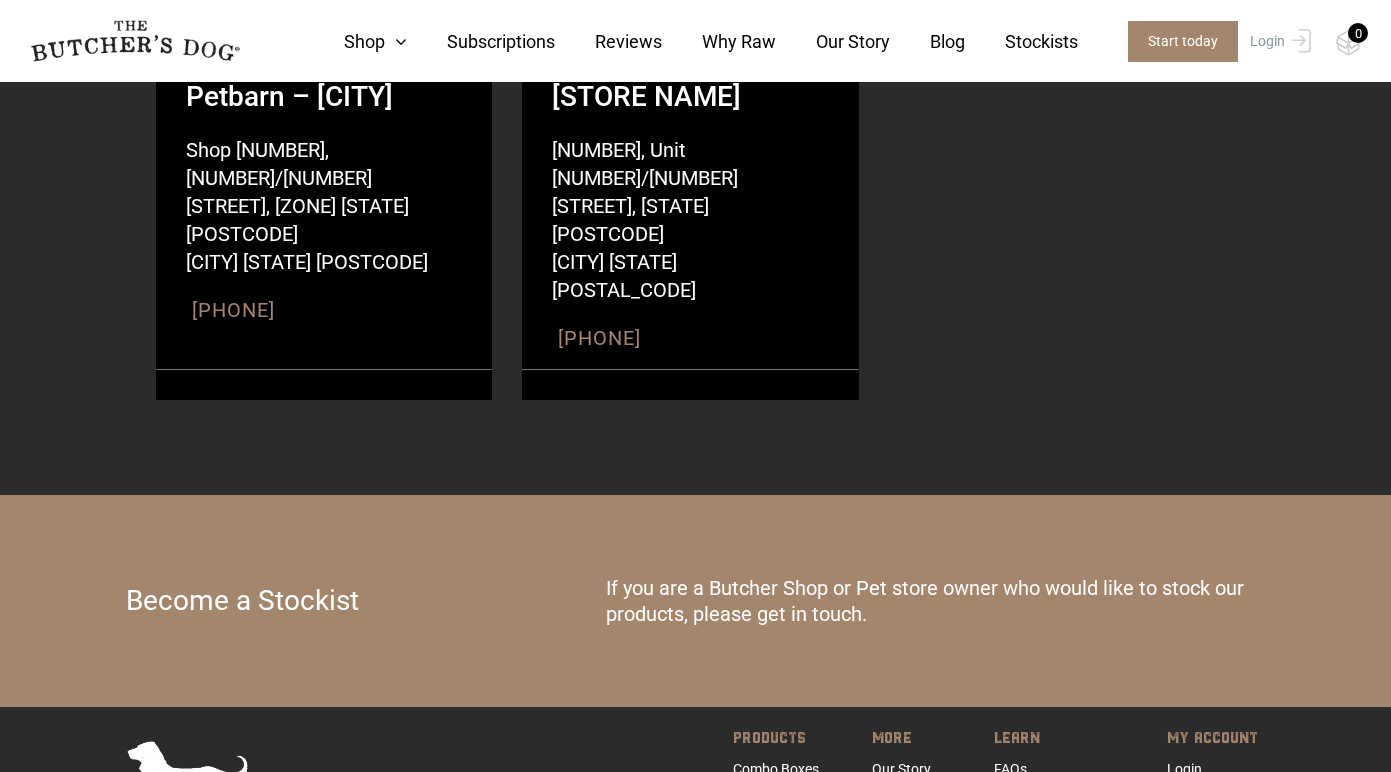 scroll, scrollTop: 5274, scrollLeft: 0, axis: vertical 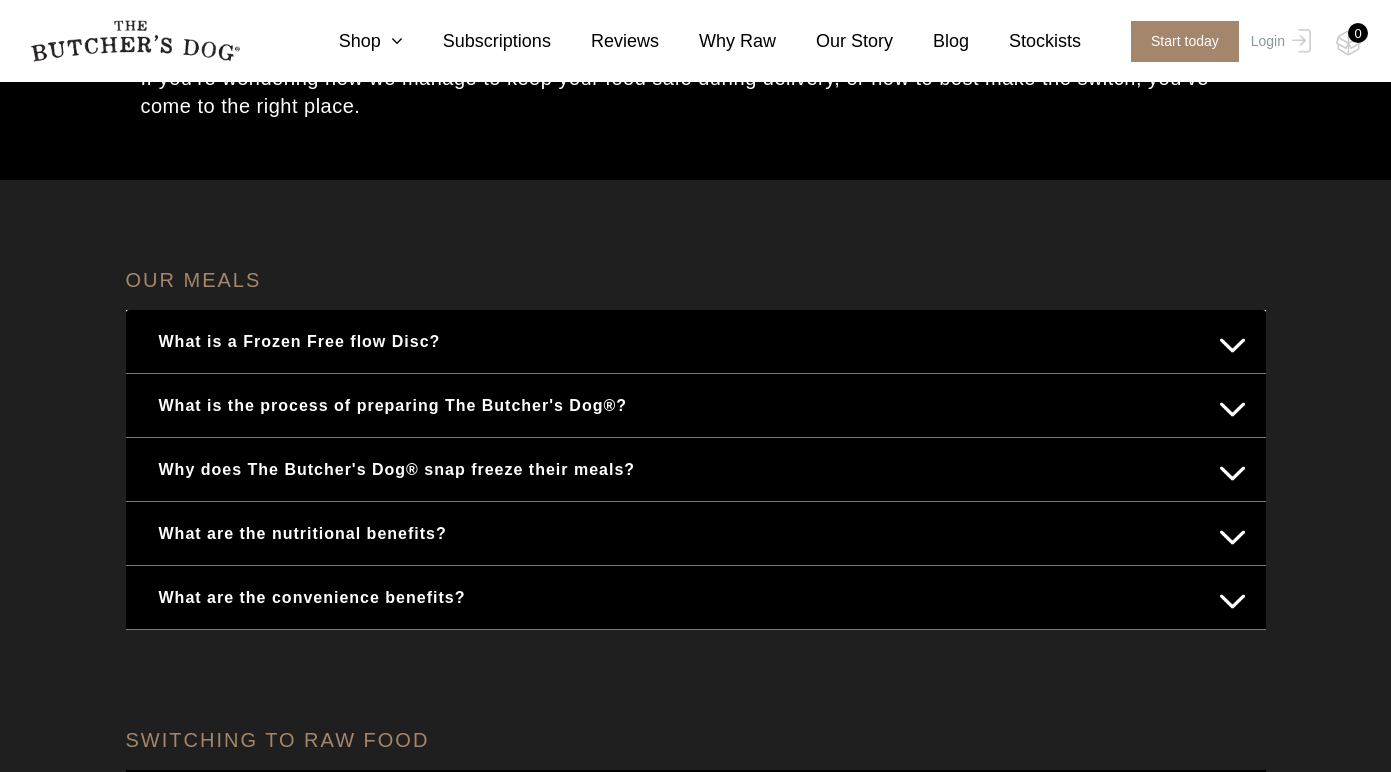 click on "What is the process of preparing The Butcher's Dog®?" at bounding box center [696, 405] 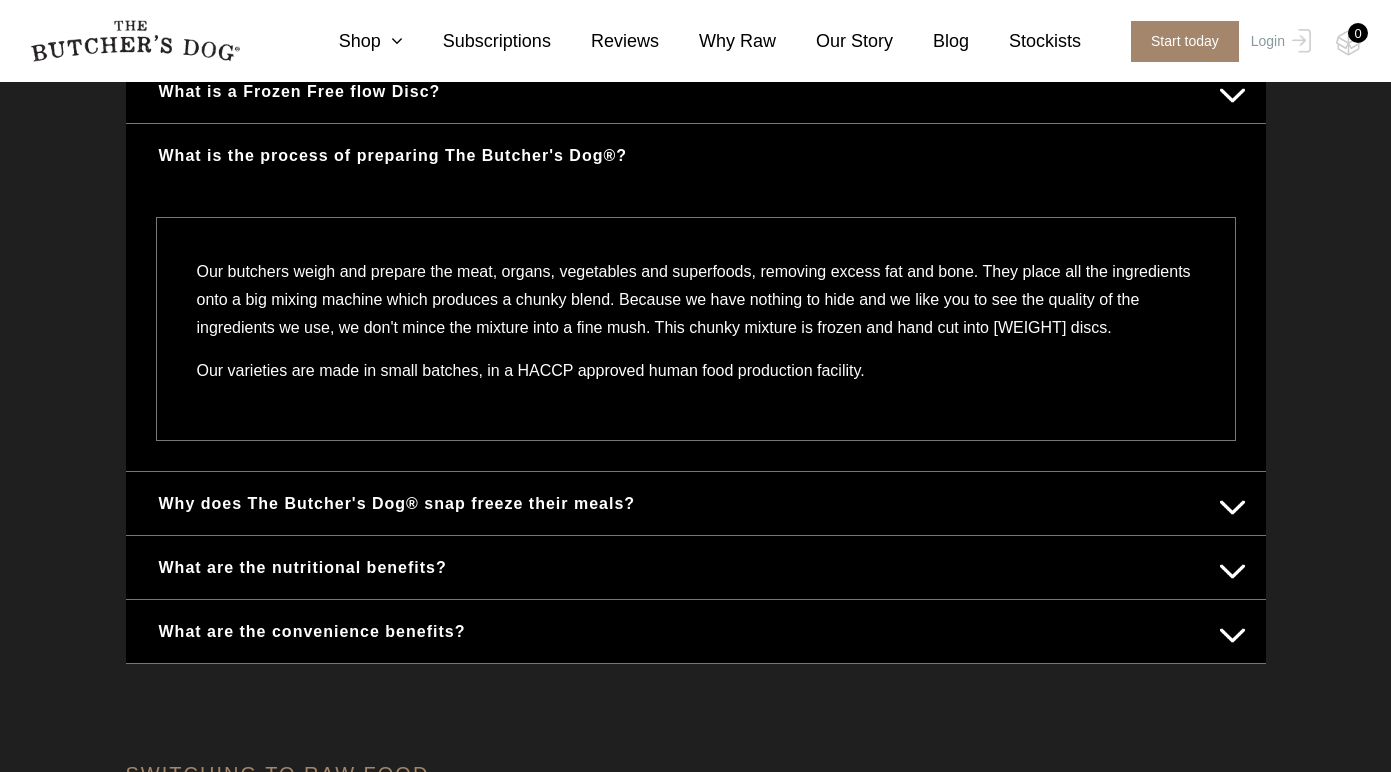 scroll, scrollTop: 468, scrollLeft: 0, axis: vertical 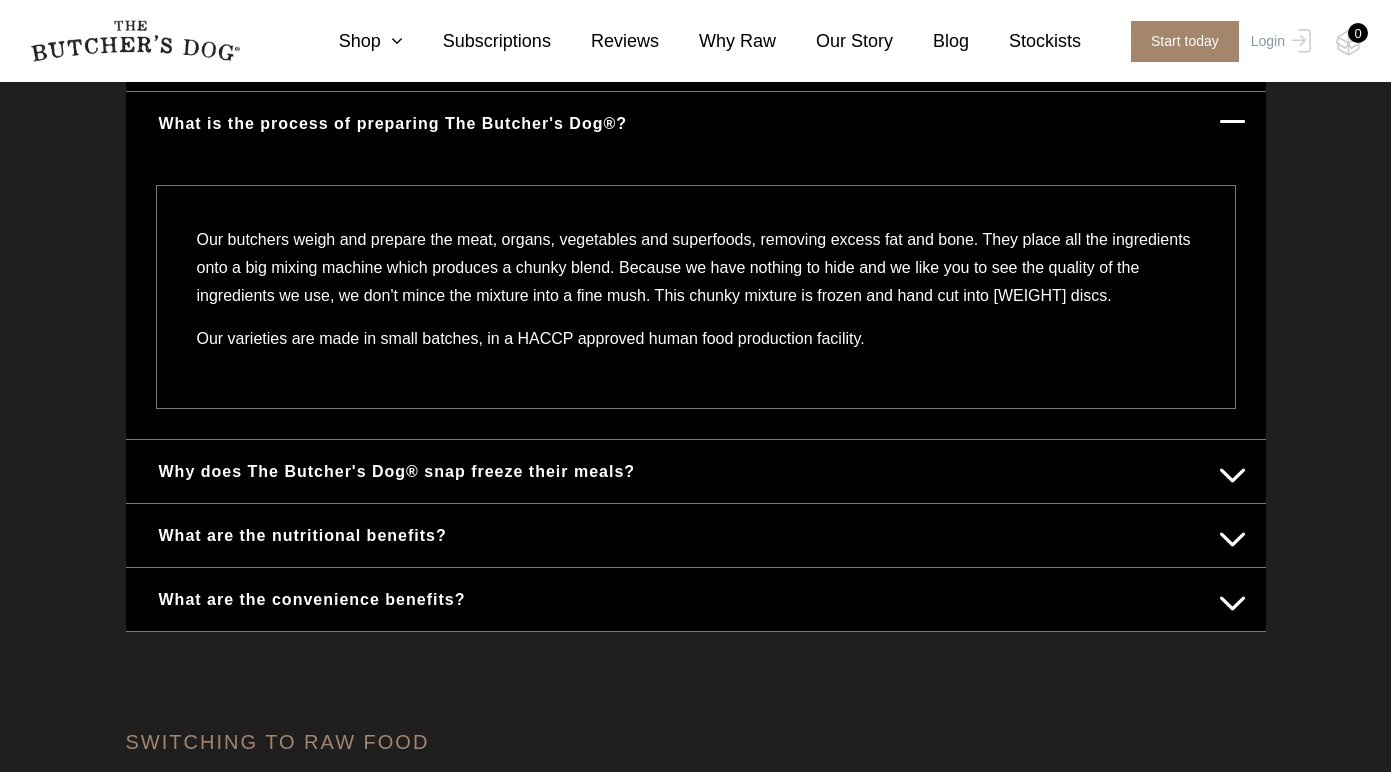 click on "Why does The Butcher's Dog® snap freeze their meals?" at bounding box center [696, 471] 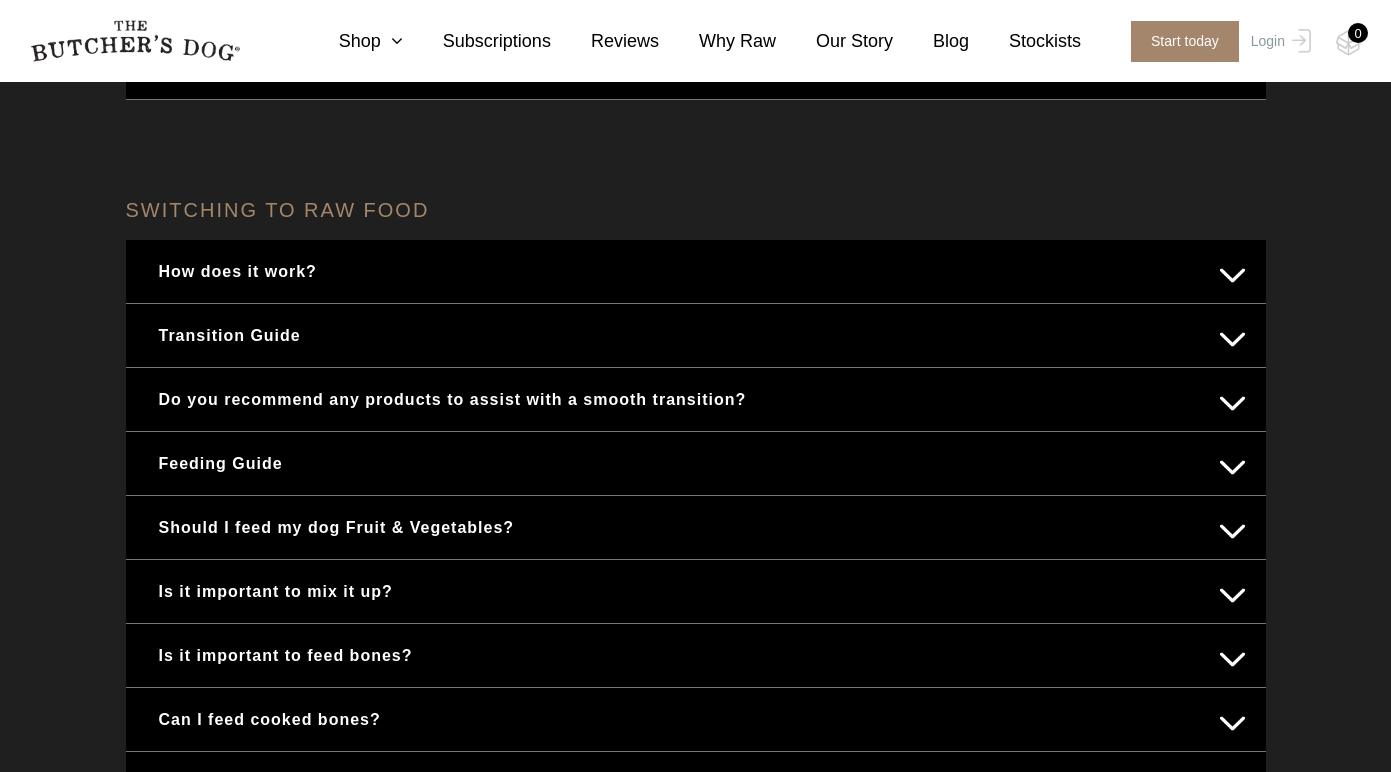 scroll, scrollTop: 930, scrollLeft: 0, axis: vertical 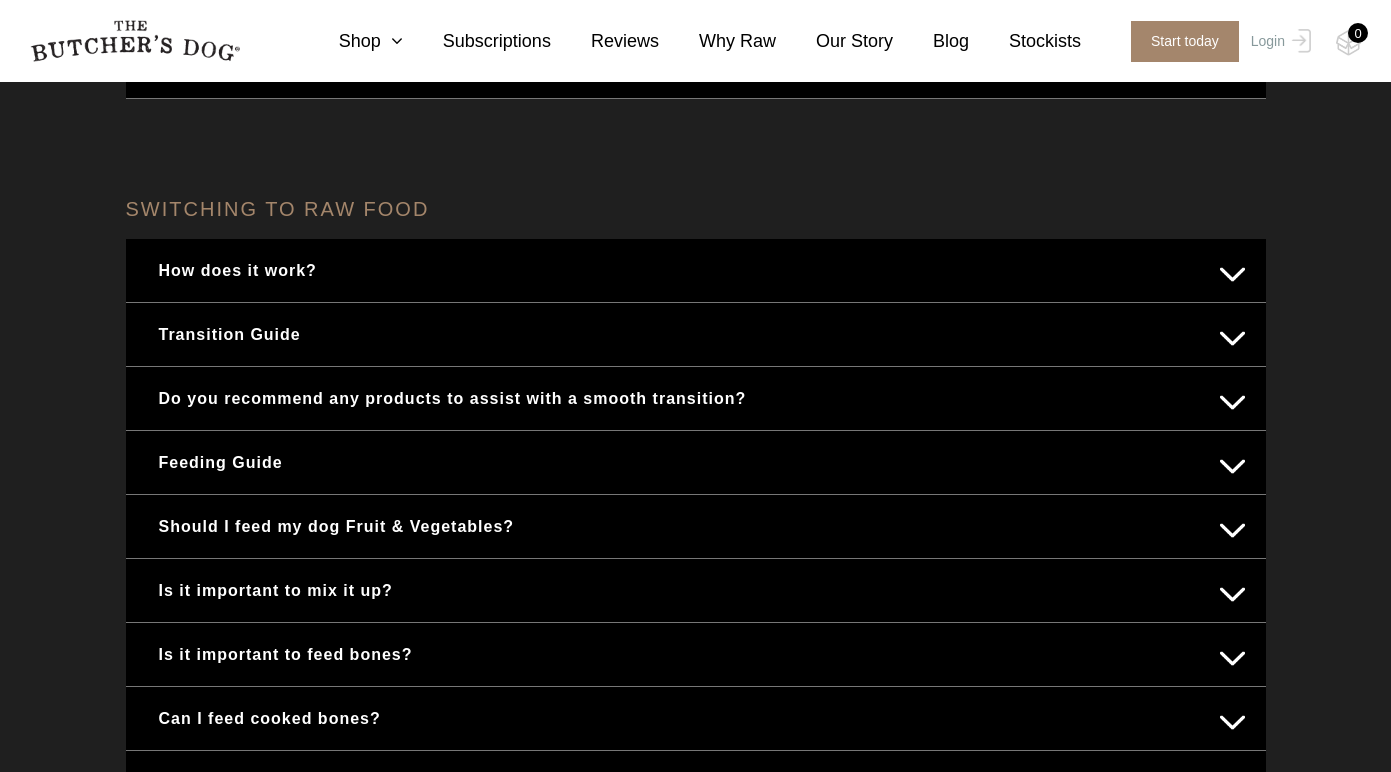 click on "Do you recommend any products to assist with a smooth transition?" at bounding box center (696, 398) 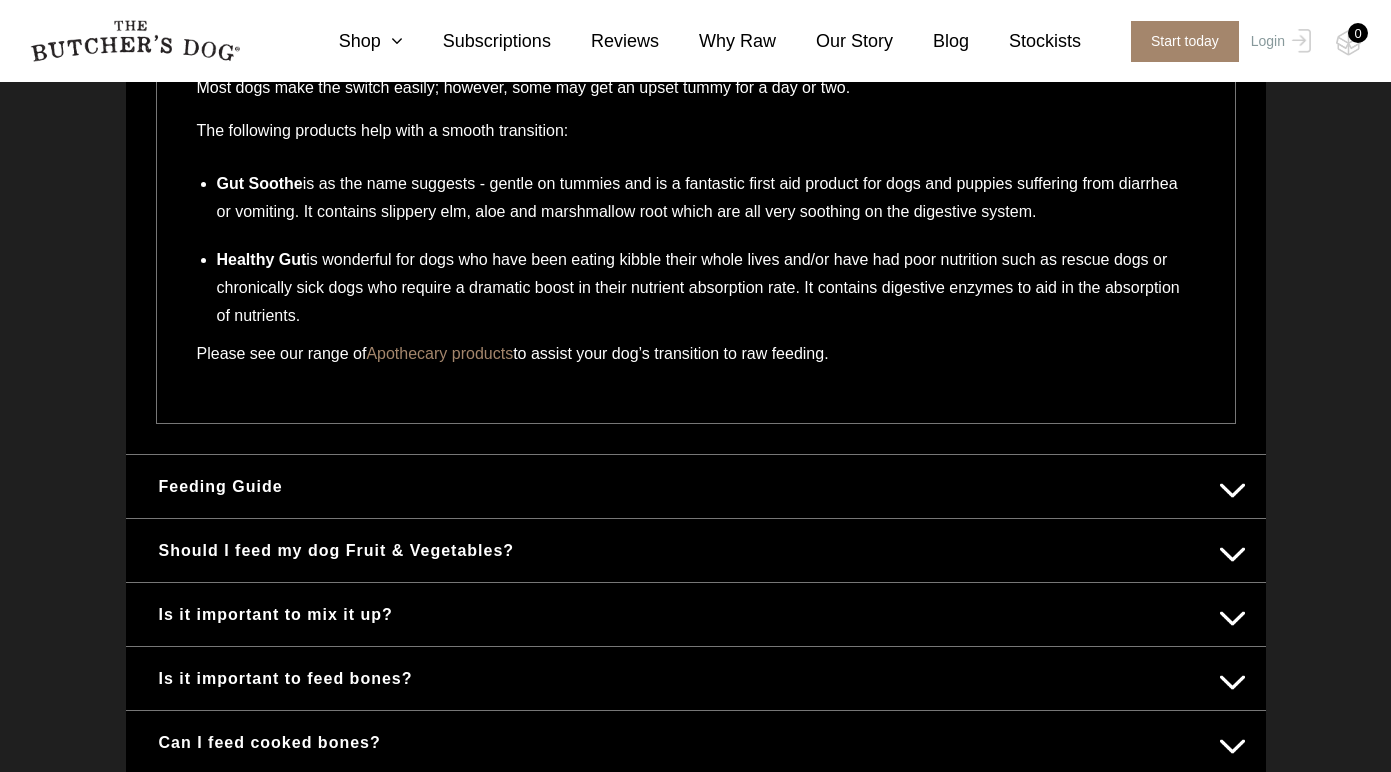 scroll, scrollTop: 1149, scrollLeft: 0, axis: vertical 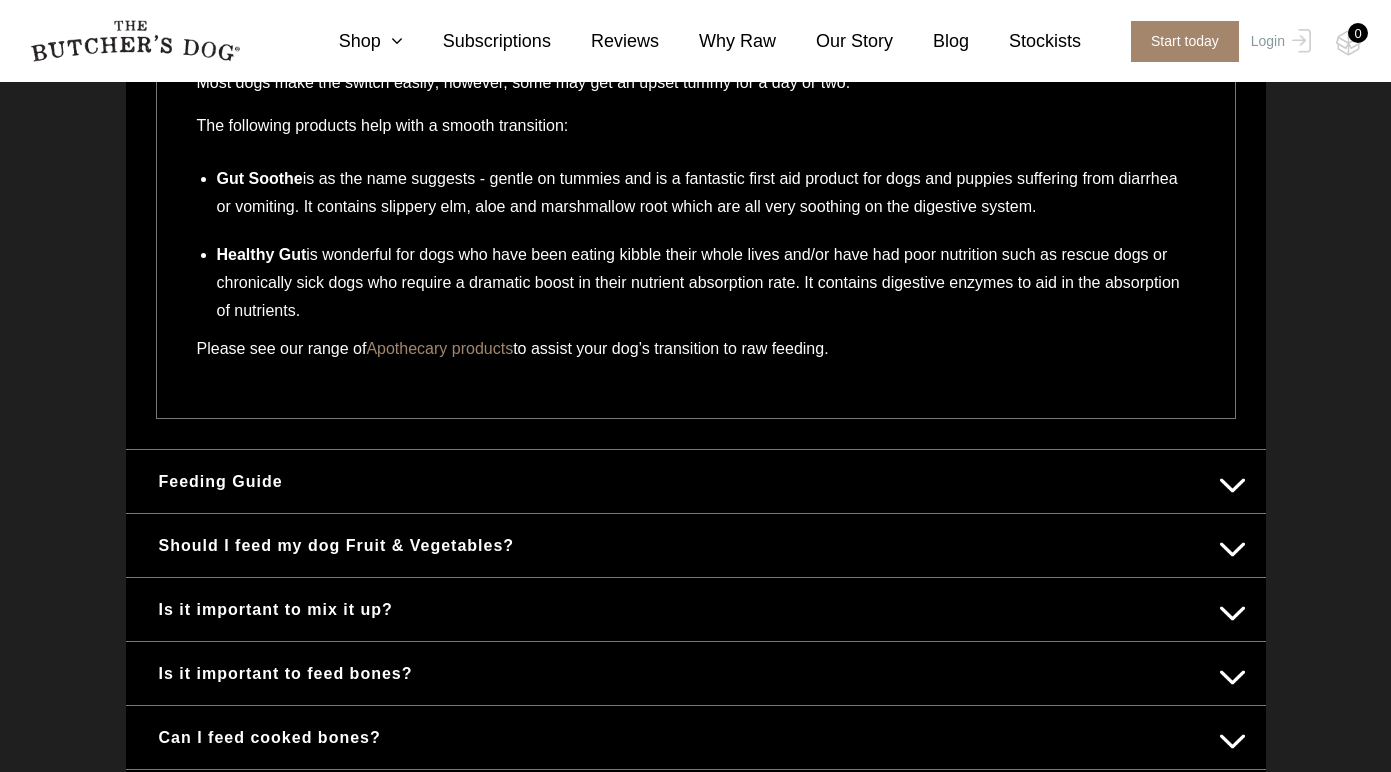 click on "Feeding Guide" at bounding box center (696, 481) 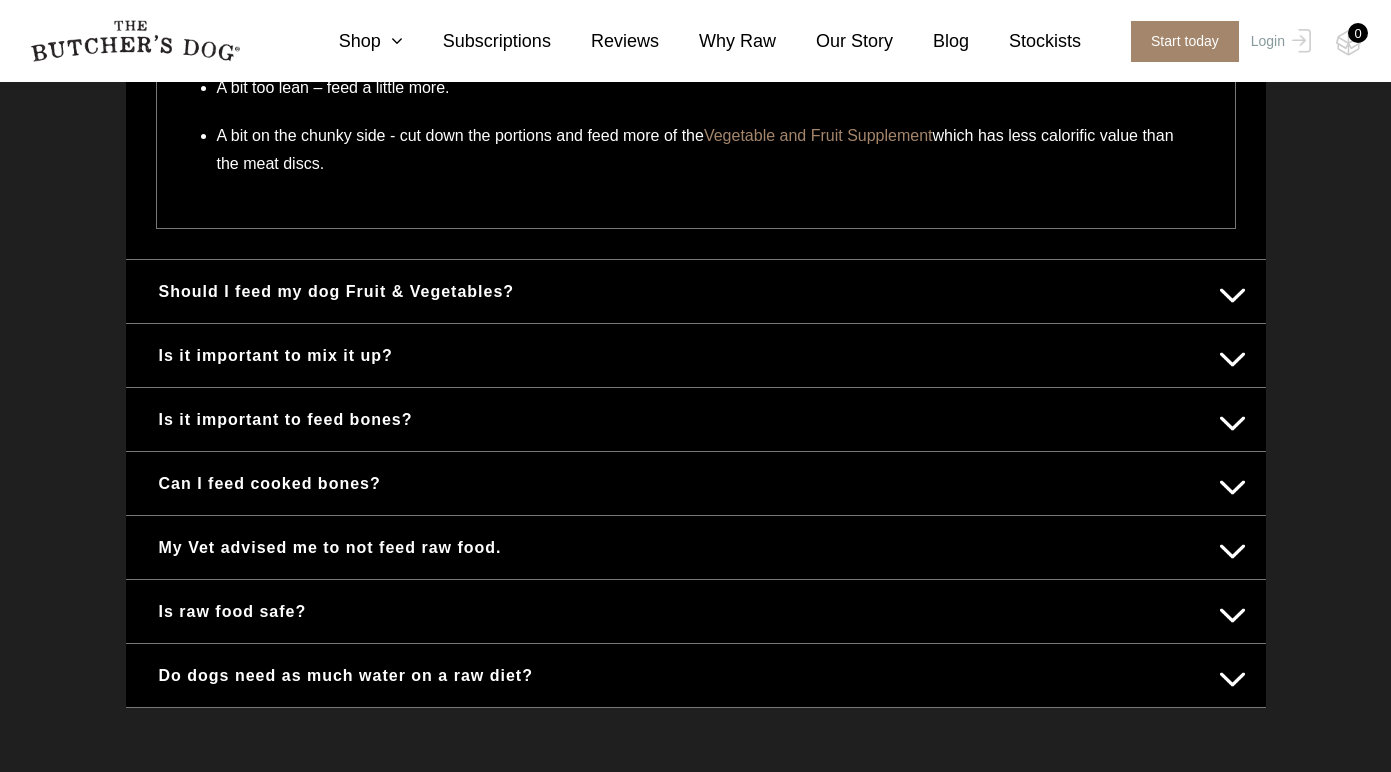 scroll, scrollTop: 2150, scrollLeft: 0, axis: vertical 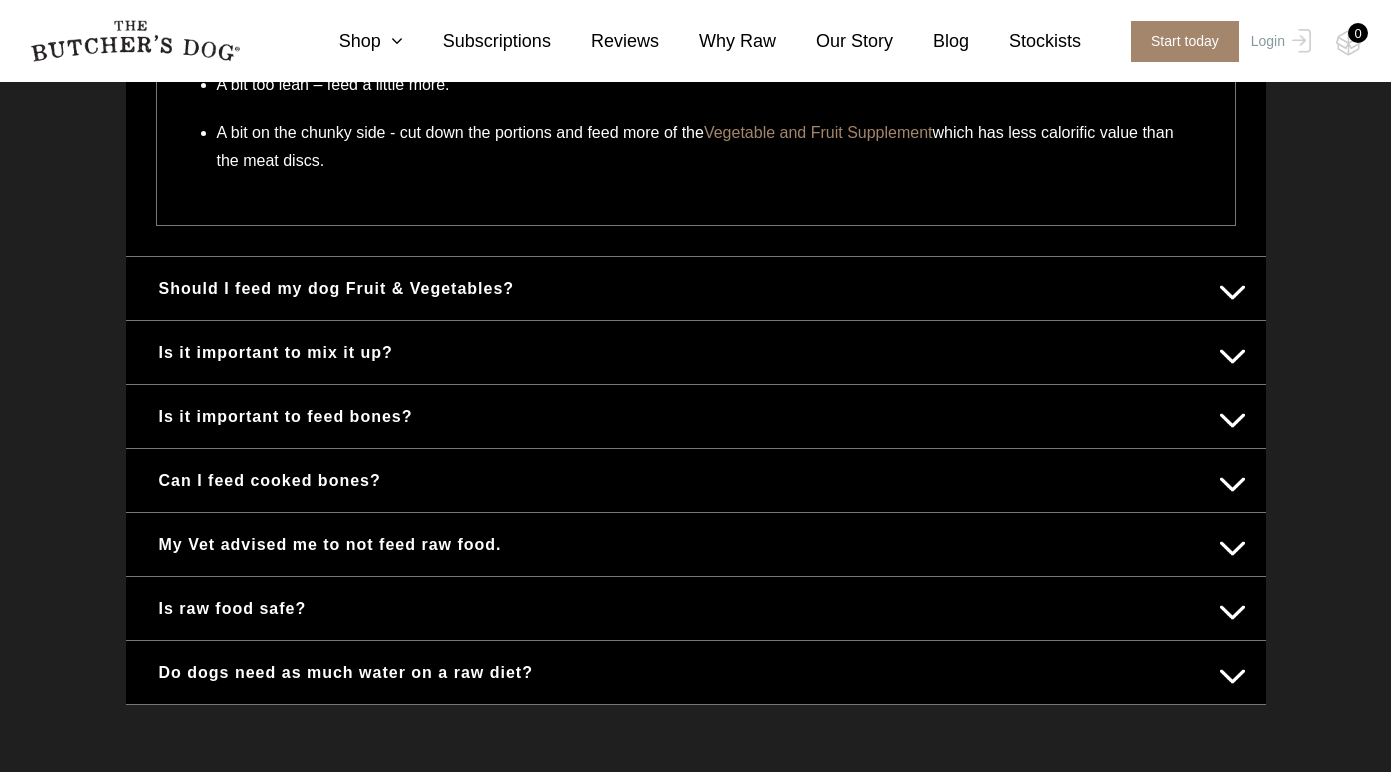 click on "Is it important to mix it up?" at bounding box center [696, 352] 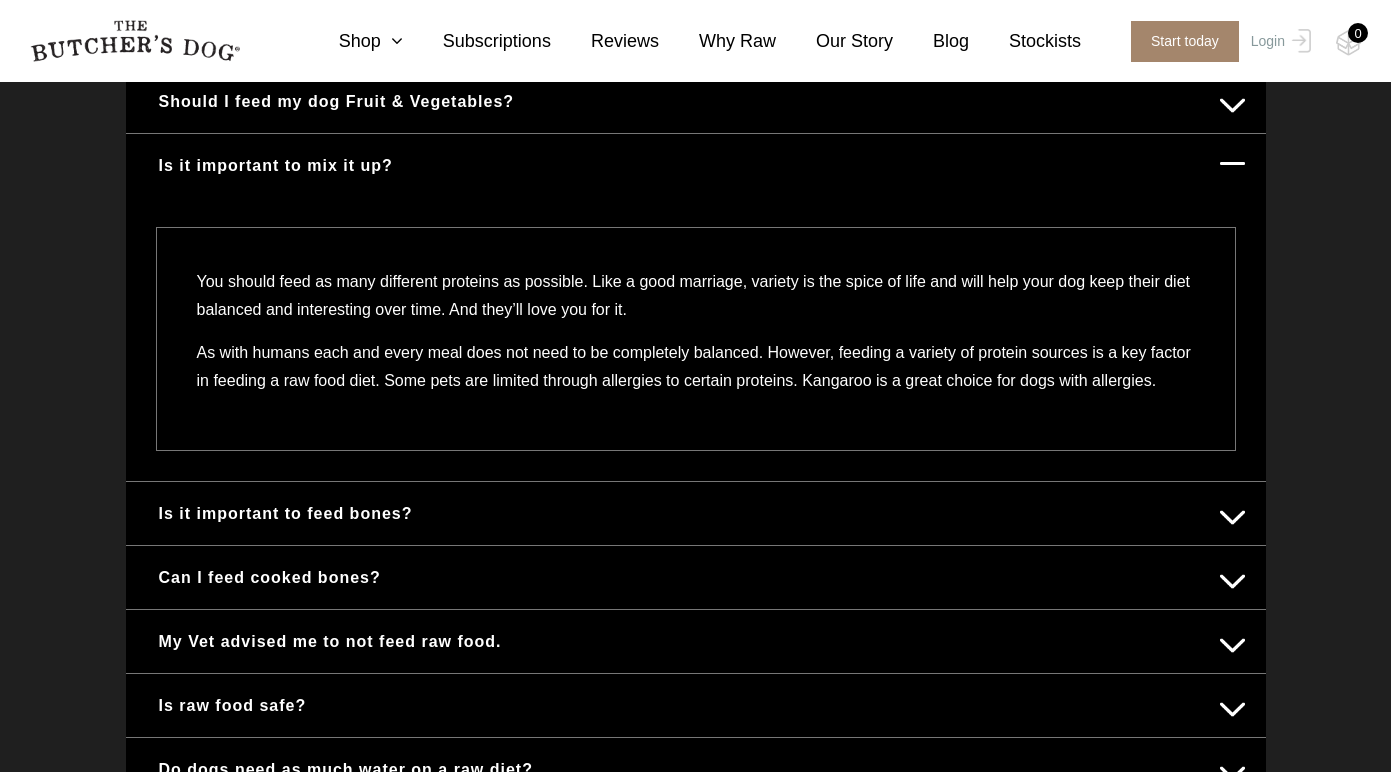 scroll, scrollTop: 1145, scrollLeft: 0, axis: vertical 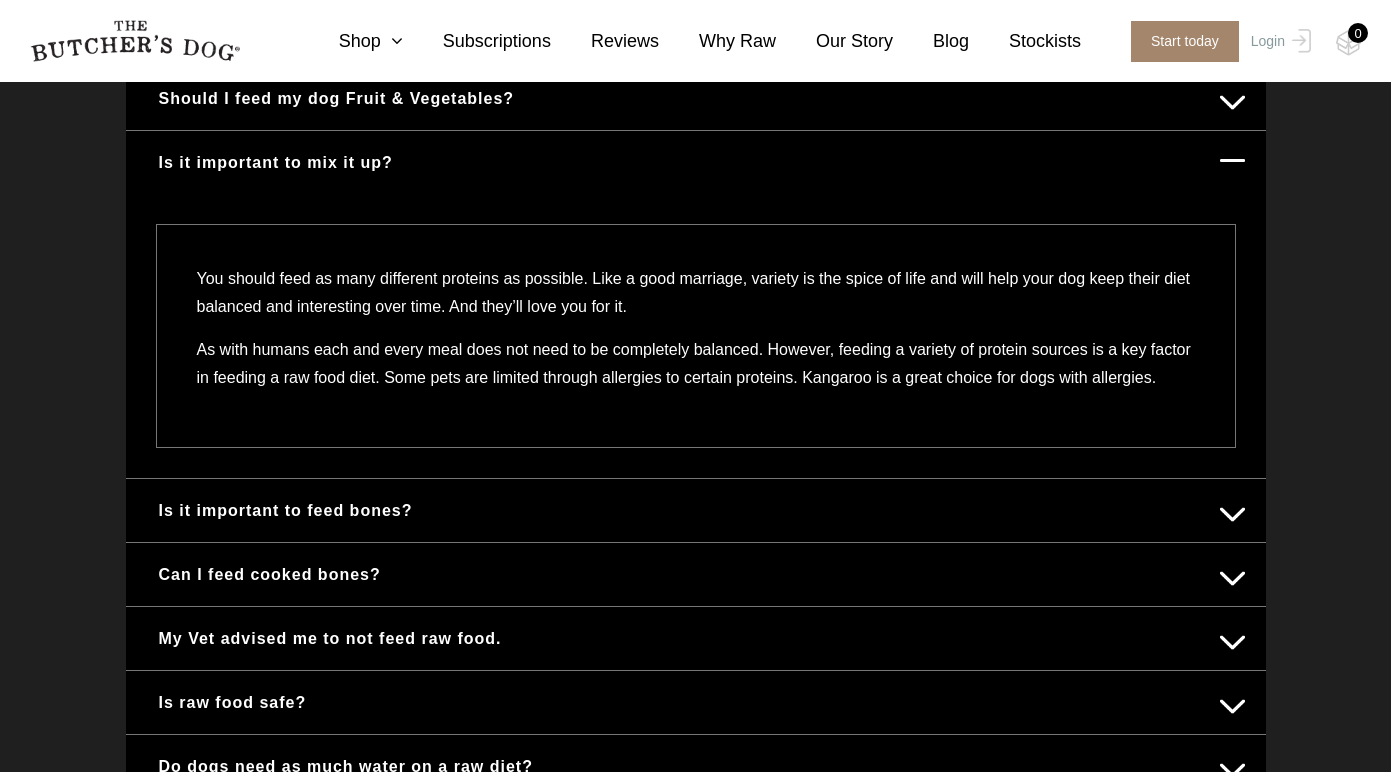 click on "Is it important to feed bones?" at bounding box center [696, 510] 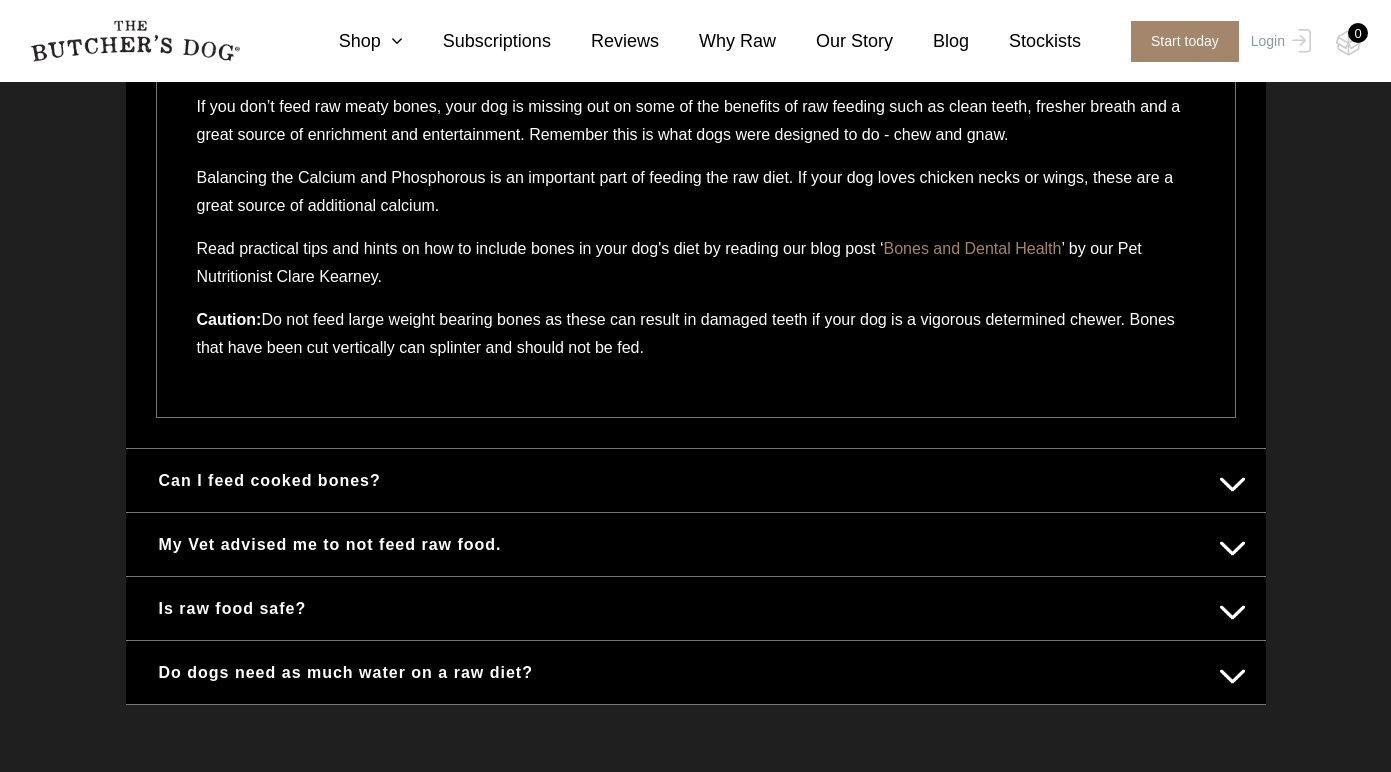 scroll, scrollTop: 1382, scrollLeft: 0, axis: vertical 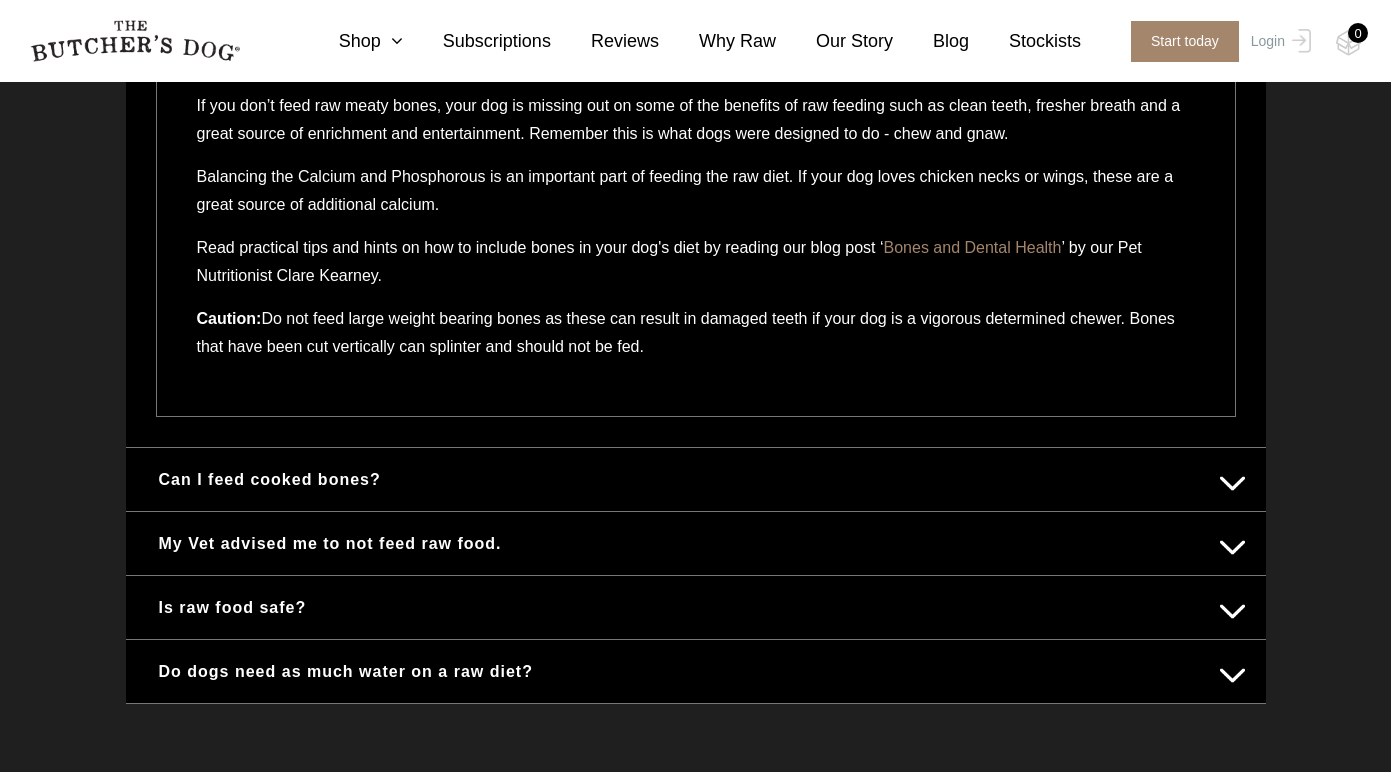 click on "Can I feed cooked bones?" at bounding box center [696, 479] 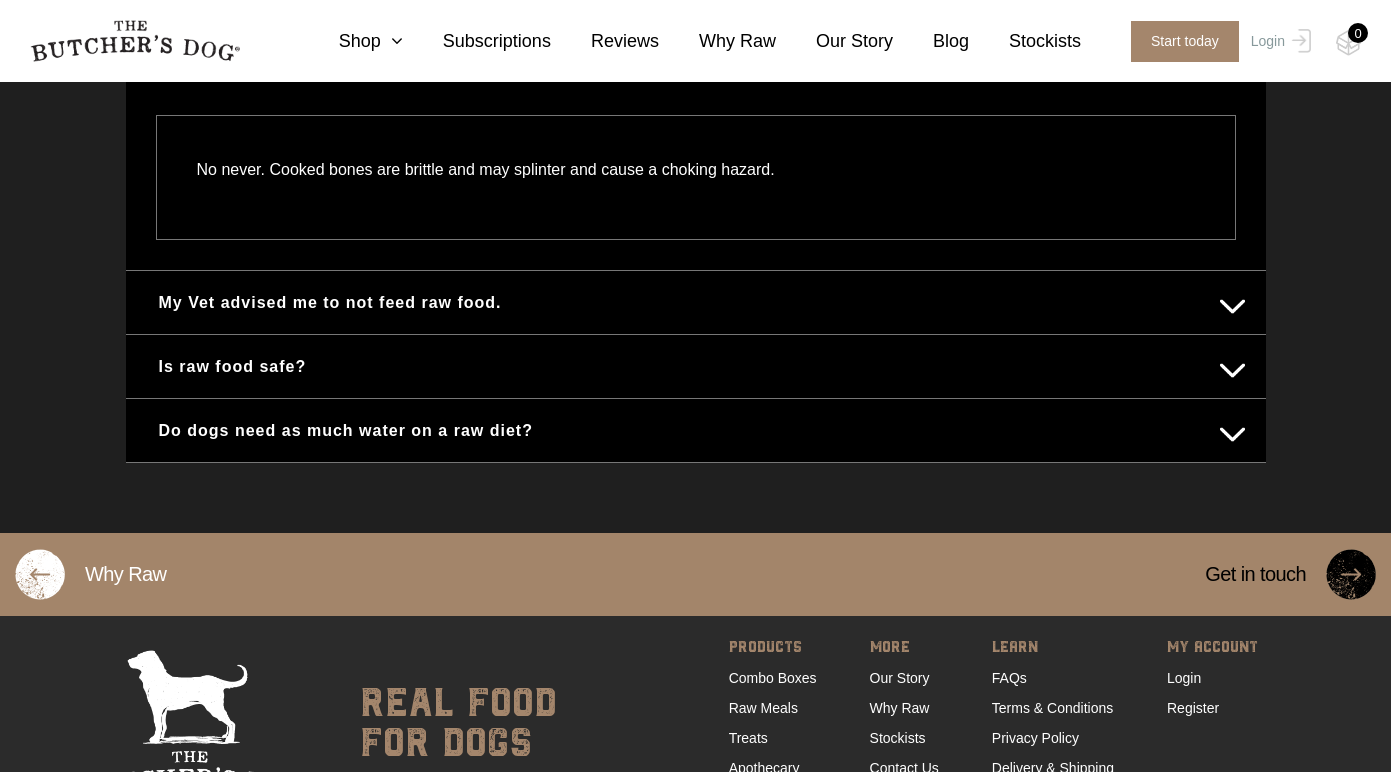 click on "Is raw food safe?" at bounding box center (696, 366) 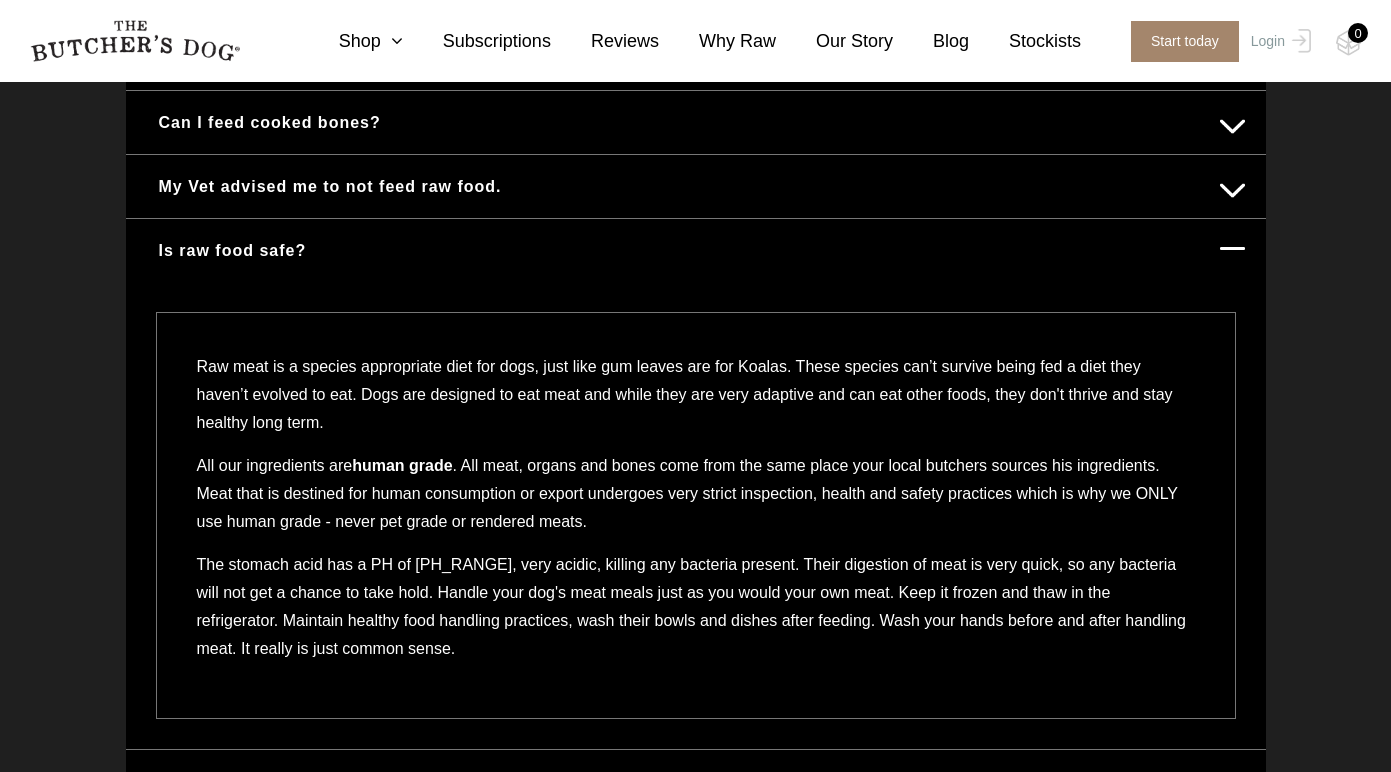scroll, scrollTop: 1310, scrollLeft: 0, axis: vertical 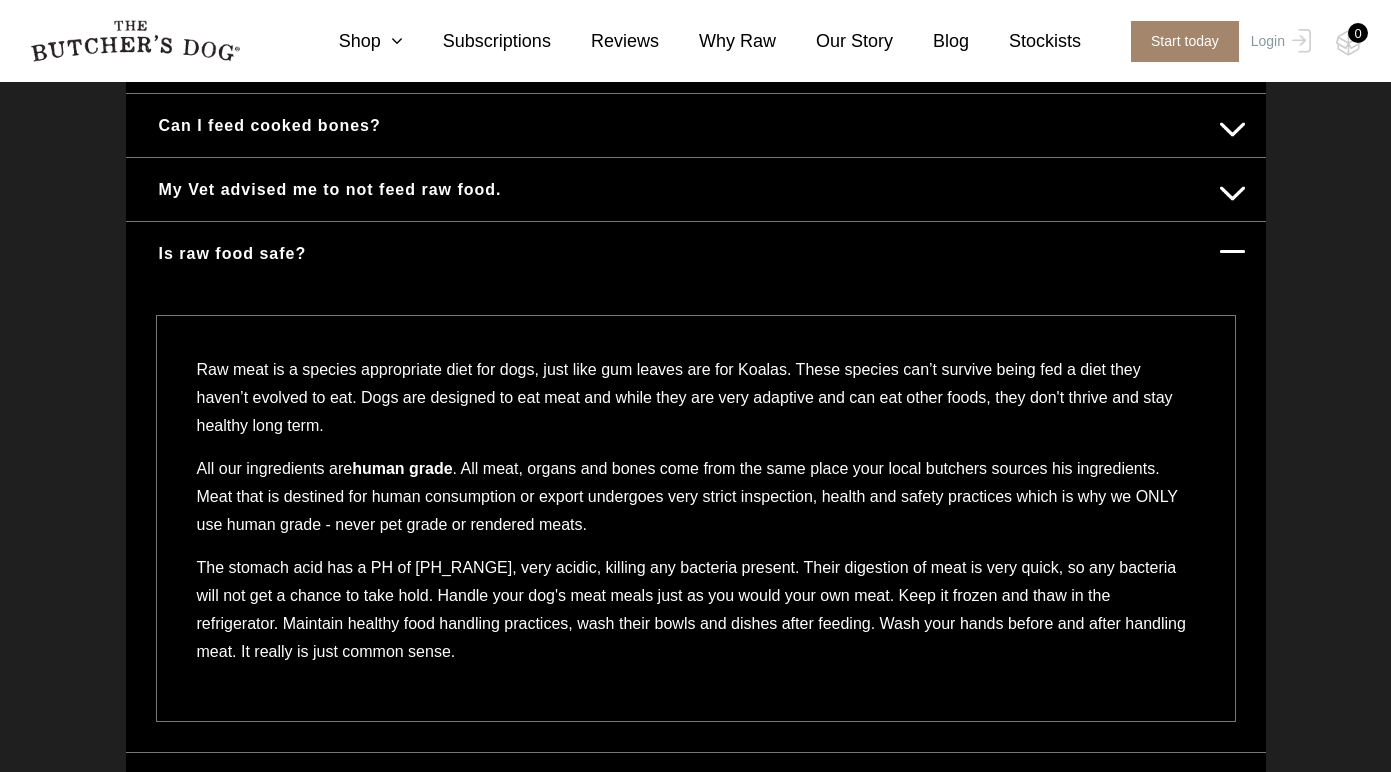 click on "My Vet advised me to not feed raw food." at bounding box center (696, 189) 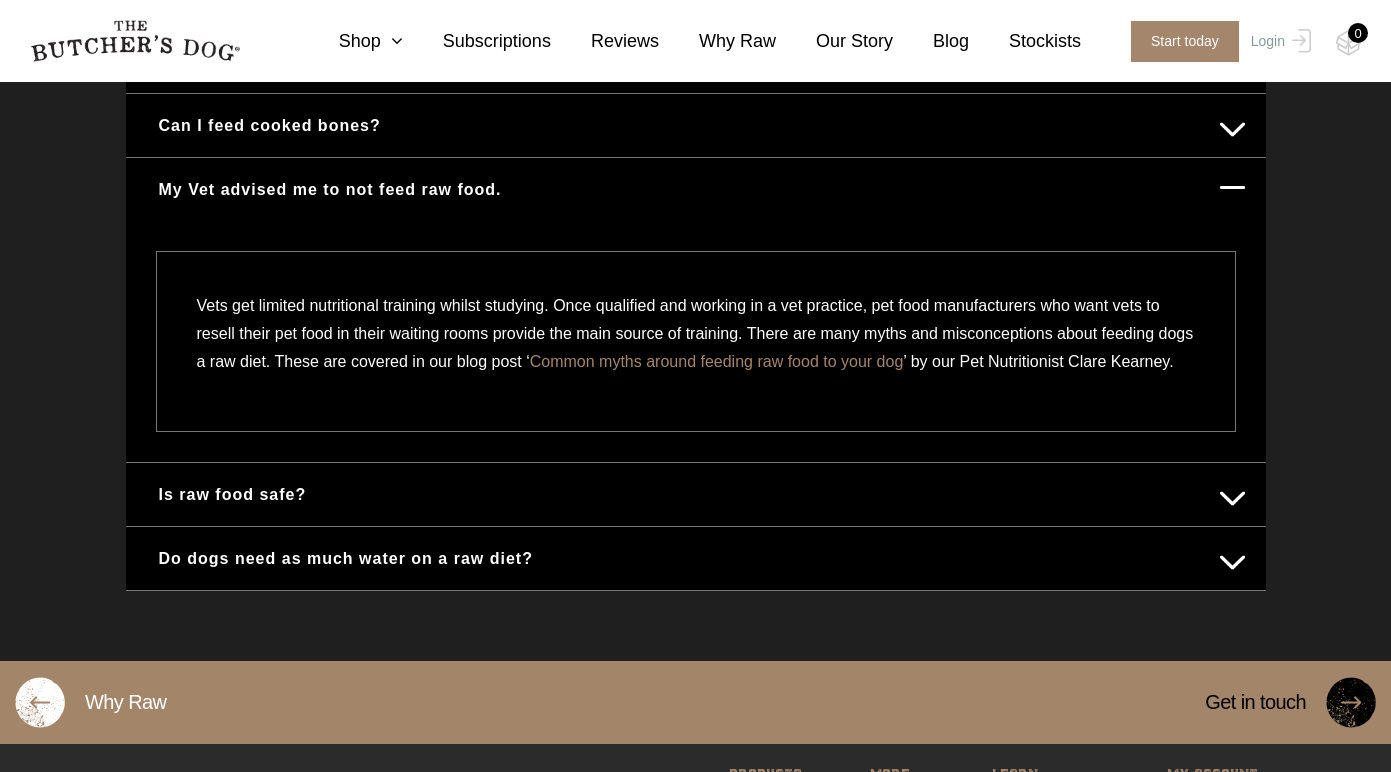 click on "Is raw food safe?" at bounding box center [696, 494] 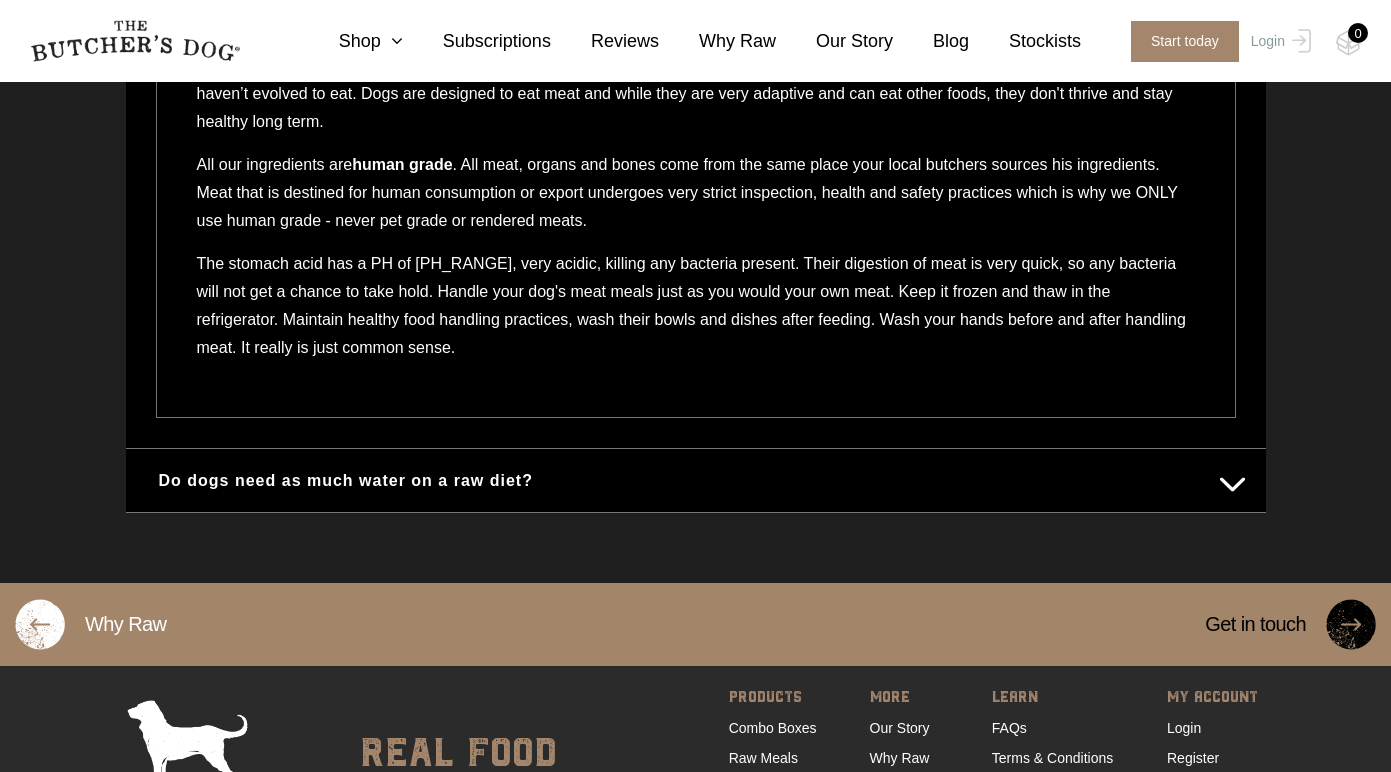 scroll, scrollTop: 1609, scrollLeft: 0, axis: vertical 